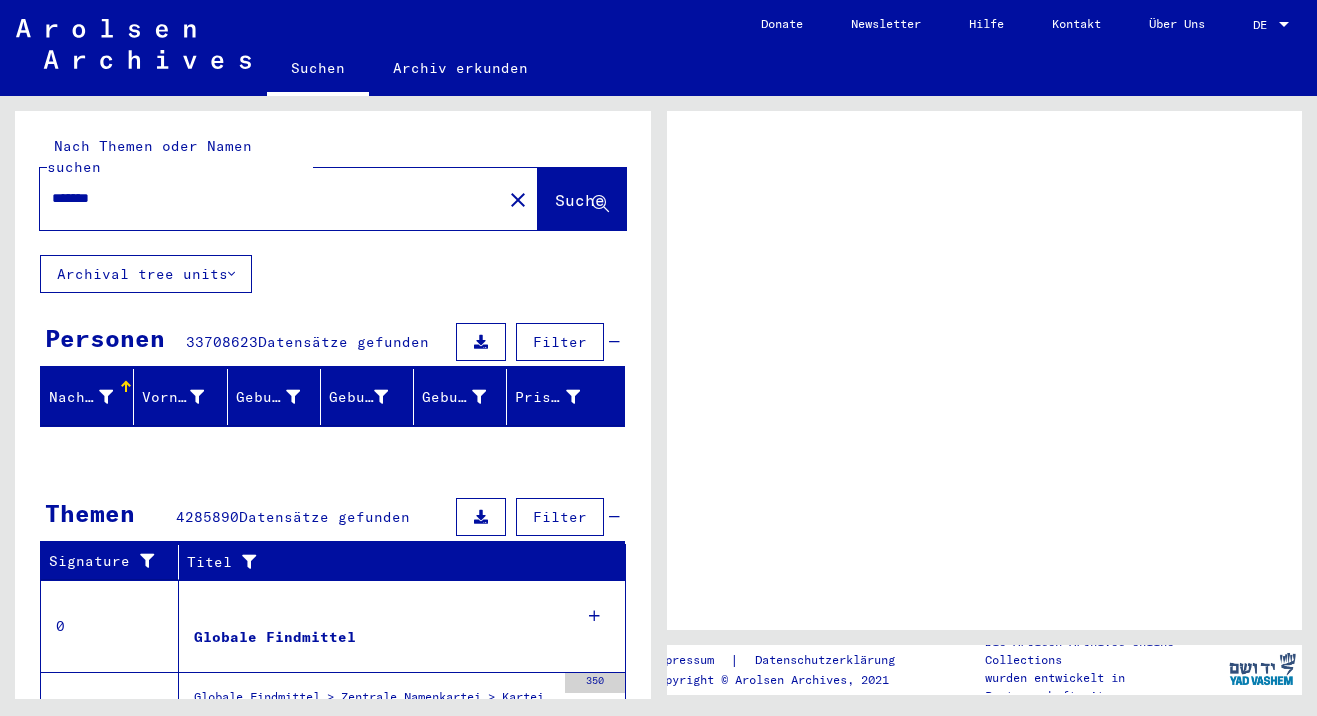 scroll, scrollTop: 0, scrollLeft: 0, axis: both 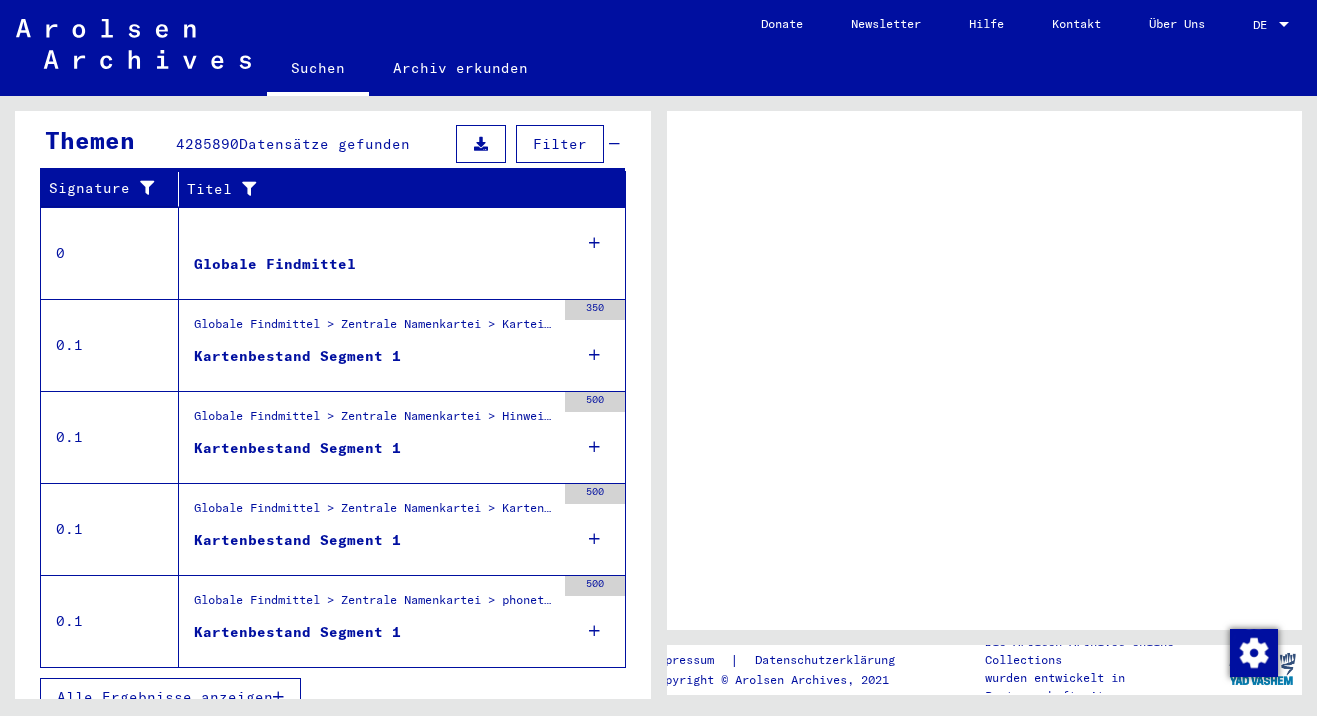 click on "Globale Findmittel" at bounding box center (374, 269) 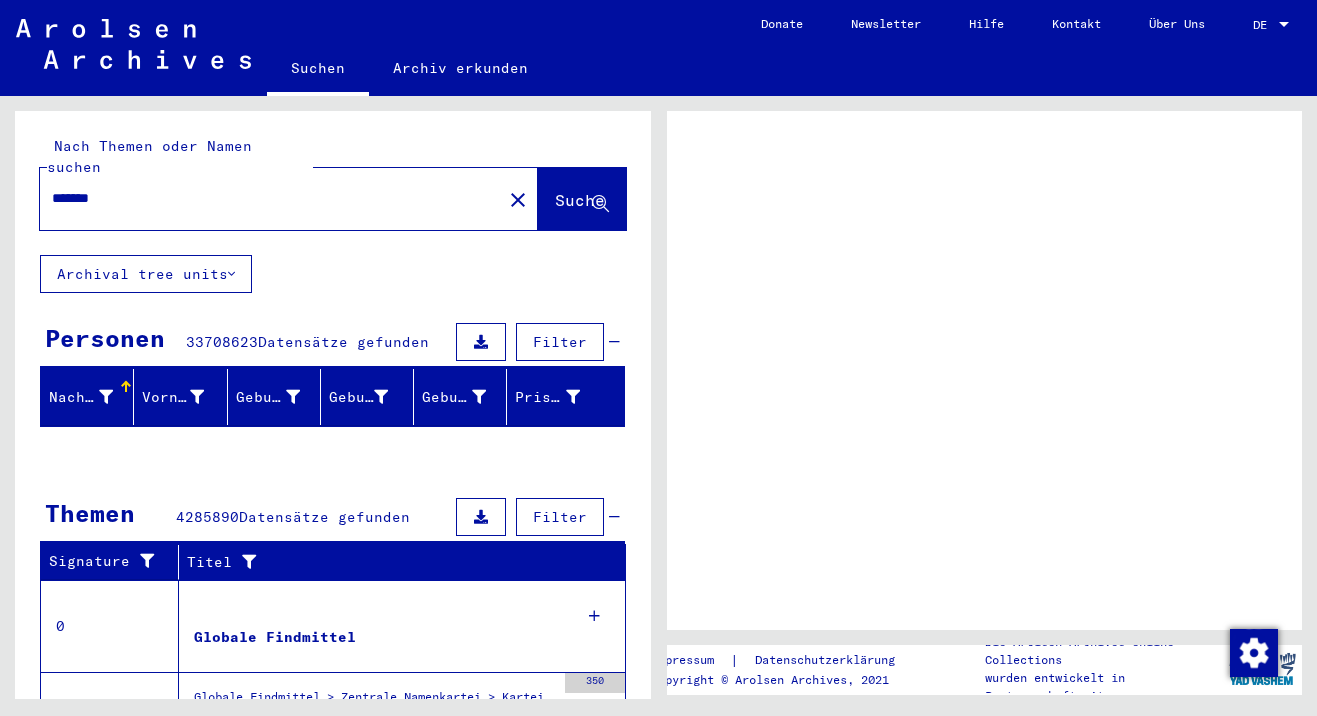 click on "Suche" 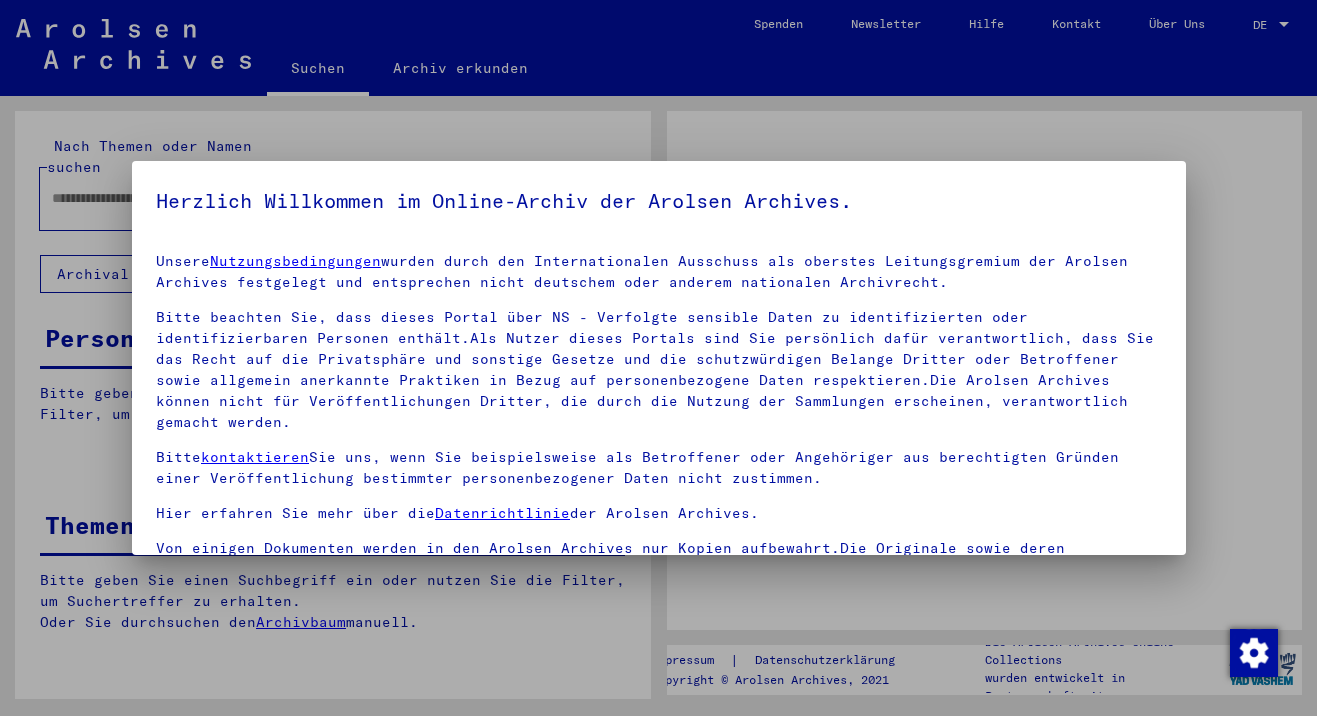 type on "*******" 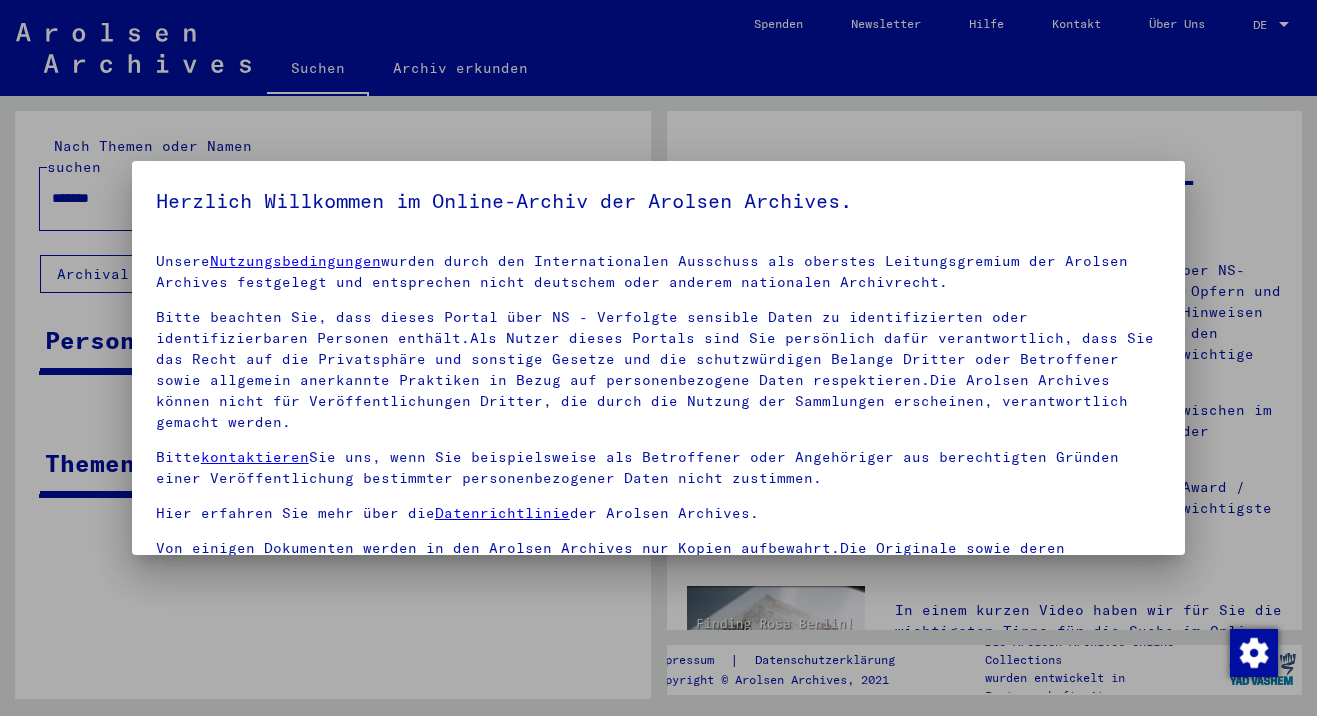 scroll, scrollTop: 35, scrollLeft: 0, axis: vertical 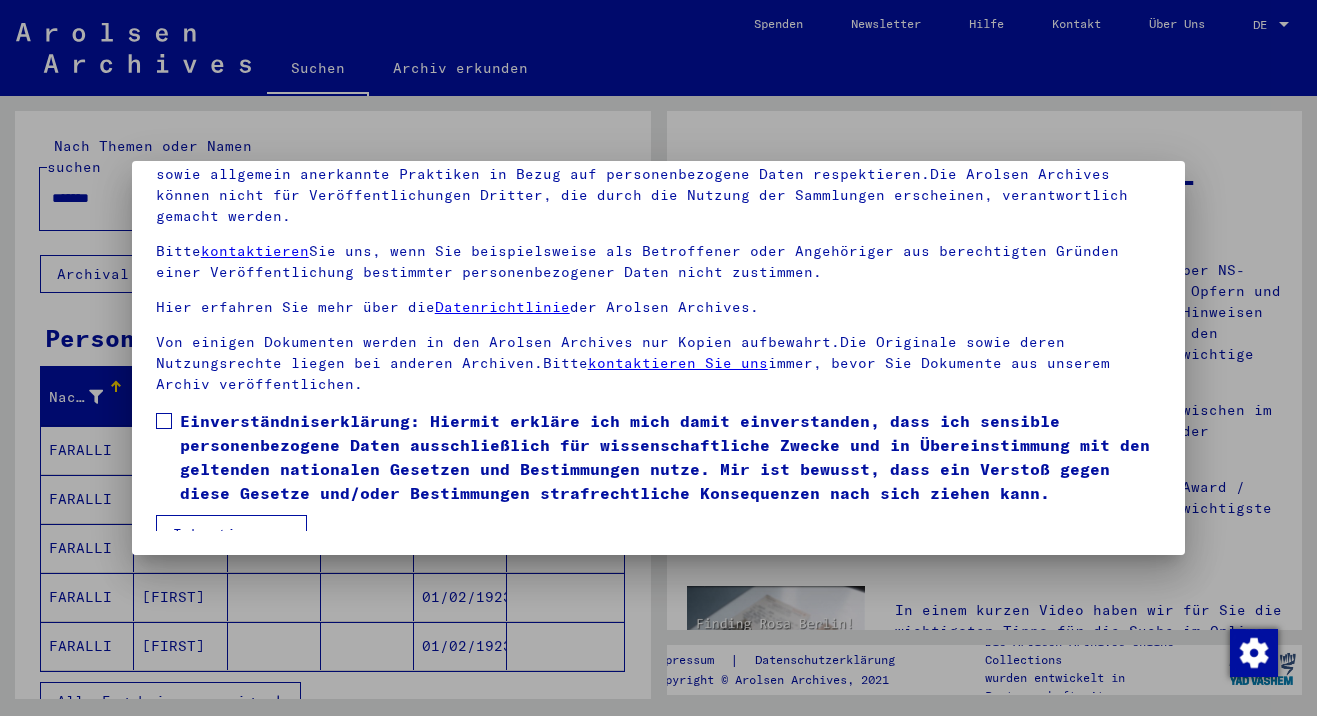 click on "Einverständniserklärung: Hiermit erkläre ich mich damit einverstanden, dass ich sensible personenbezogene Daten ausschließlich für wissenschaftliche Zwecke und in Übereinstimmung mit den geltenden nationalen Gesetzen und Bestimmungen nutze. Mir ist bewusst, dass ein Verstoß gegen diese Gesetze und/oder Bestimmungen strafrechtliche Konsequenzen nach sich ziehen kann." at bounding box center [659, 457] 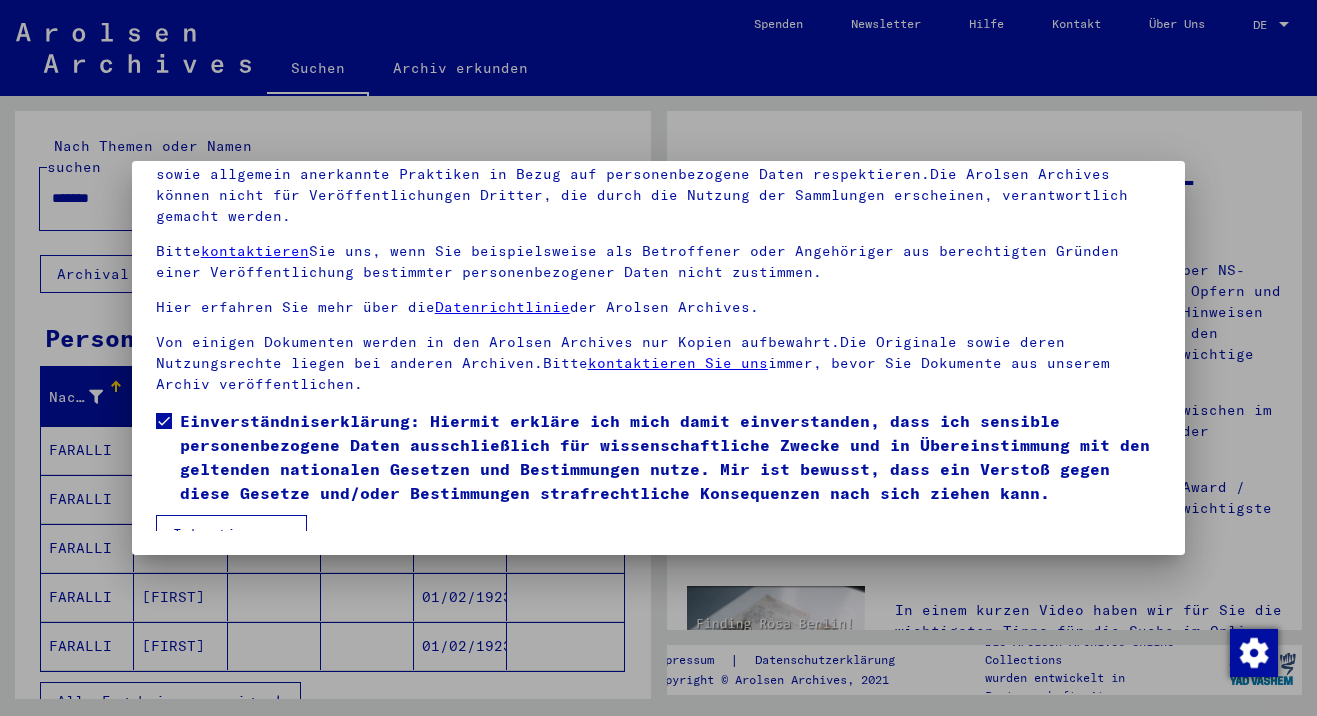 click on "Ich stimme zu" at bounding box center (231, 534) 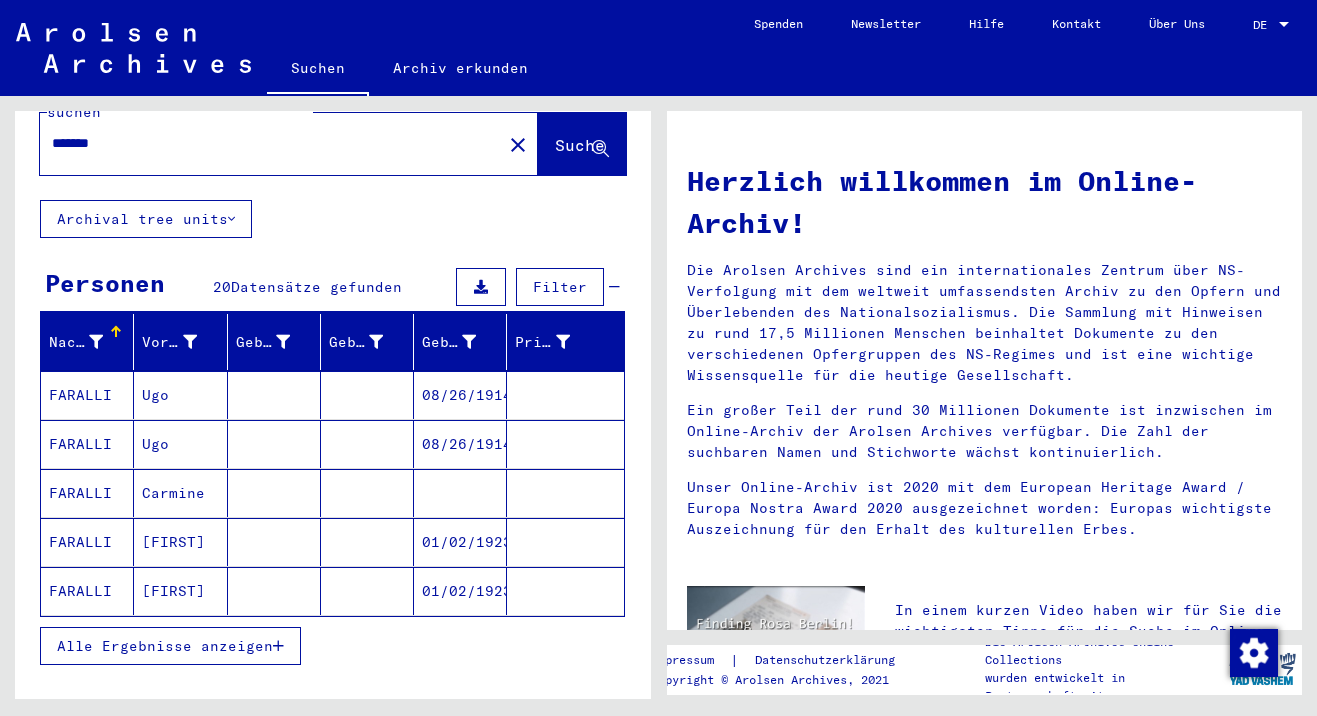 scroll, scrollTop: 62, scrollLeft: 0, axis: vertical 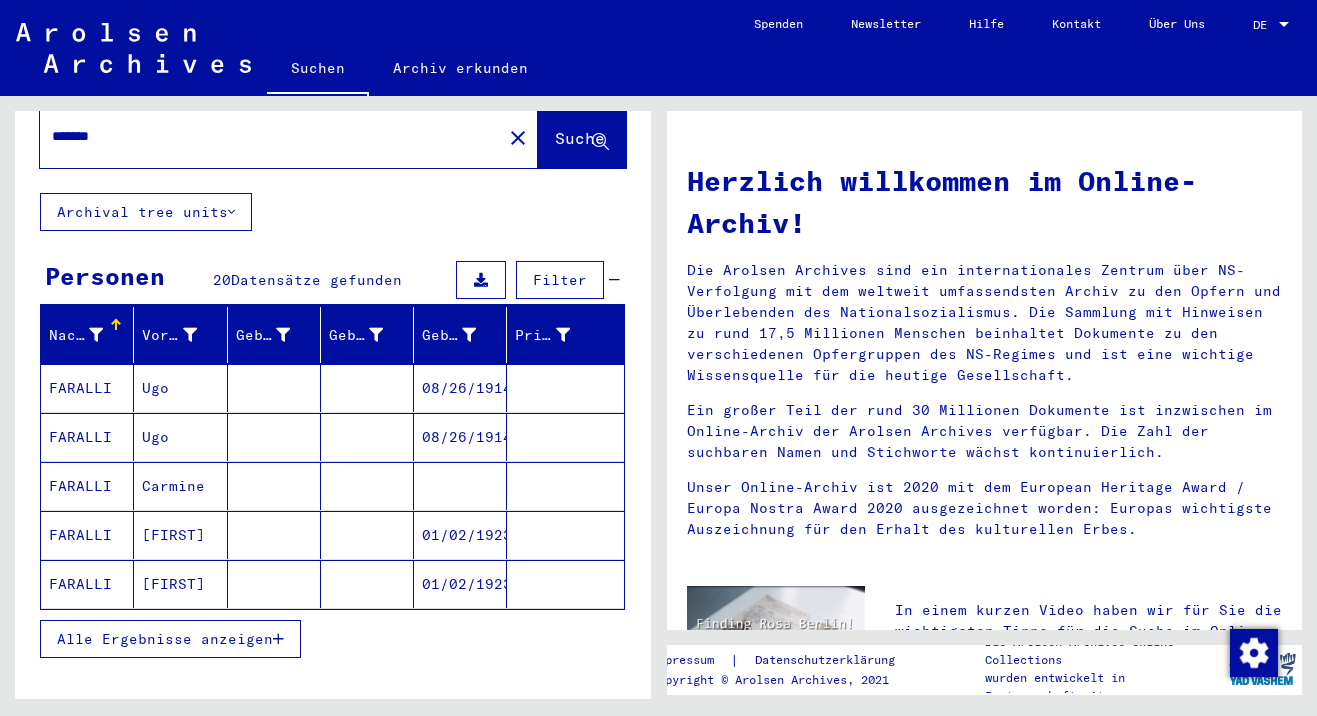 click on "Alle Ergebnisse anzeigen" at bounding box center (165, 639) 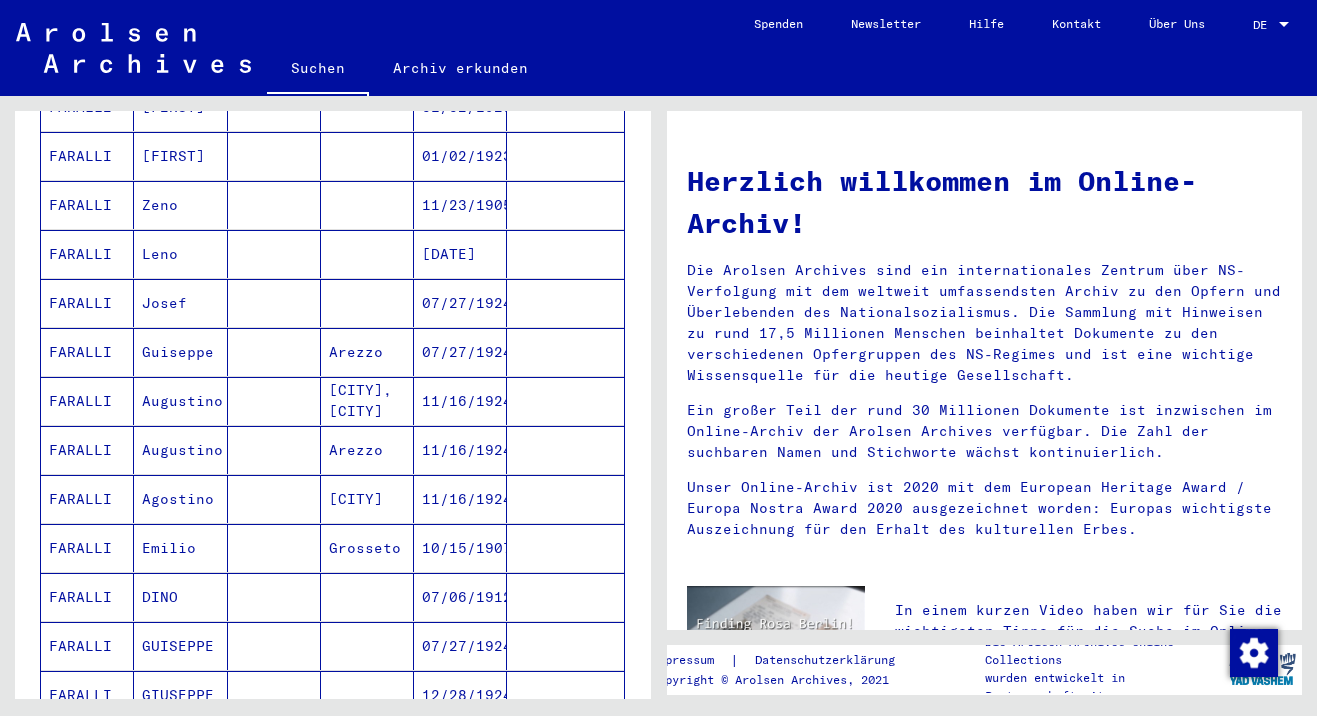 scroll, scrollTop: 491, scrollLeft: 0, axis: vertical 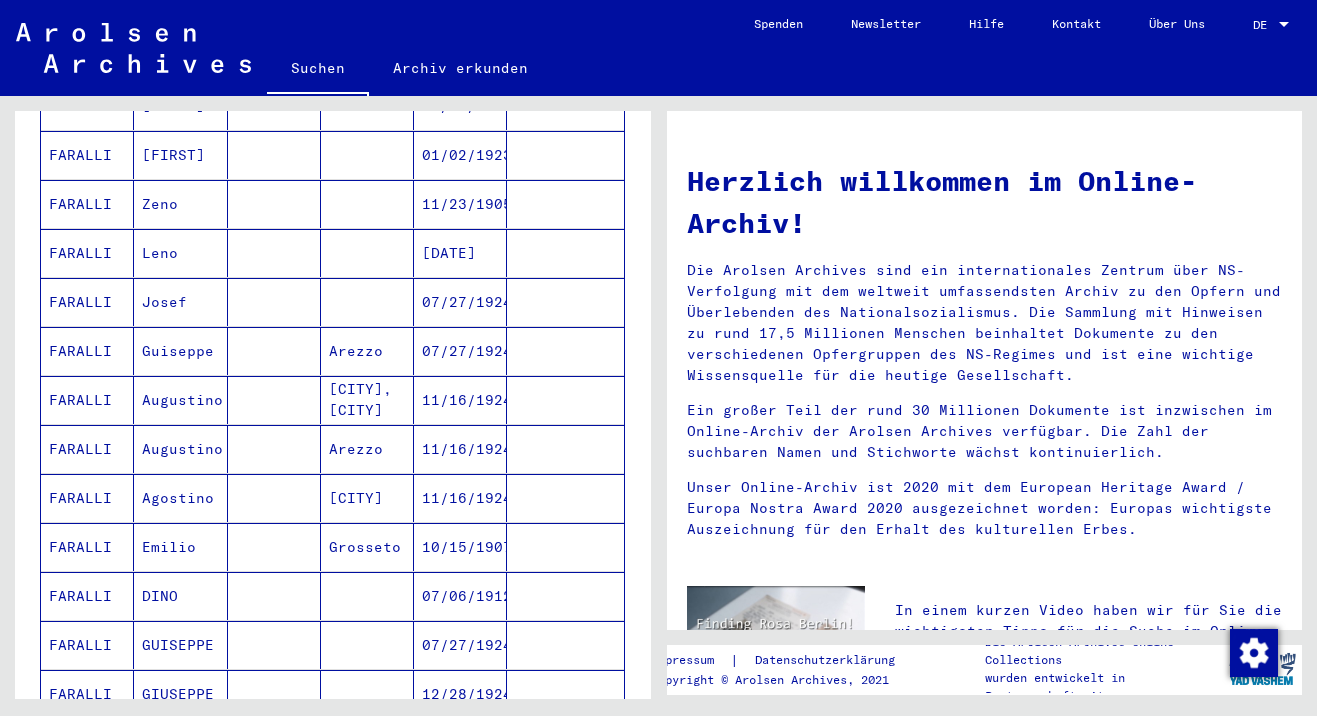 click on "Agostino" at bounding box center [180, 547] 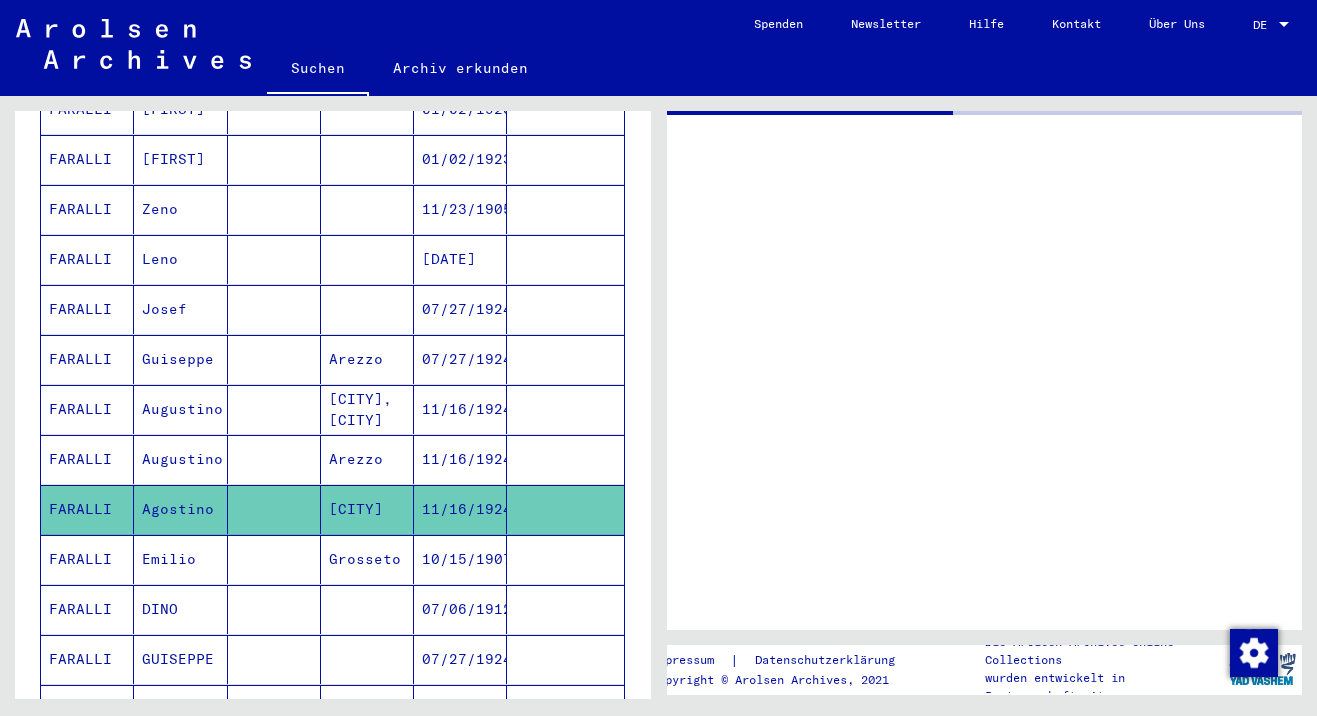 scroll, scrollTop: 496, scrollLeft: 0, axis: vertical 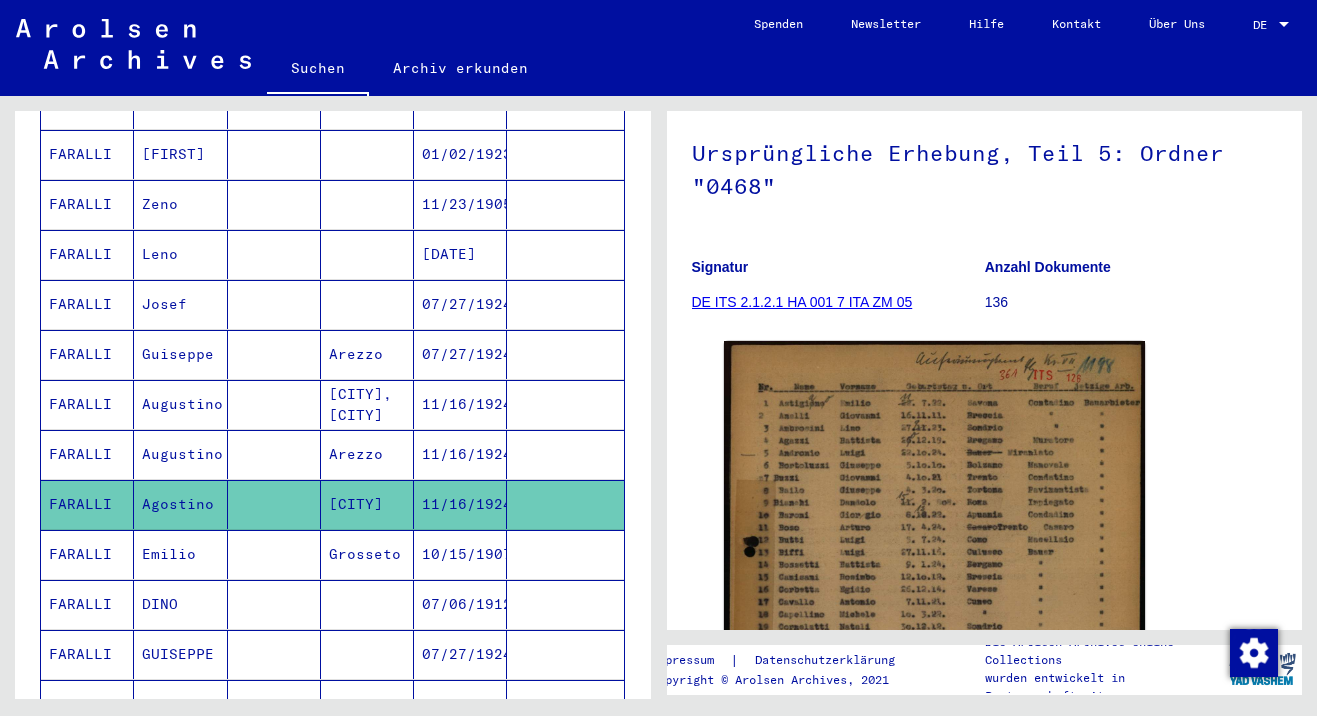 click on "FARALLI" at bounding box center [87, 504] 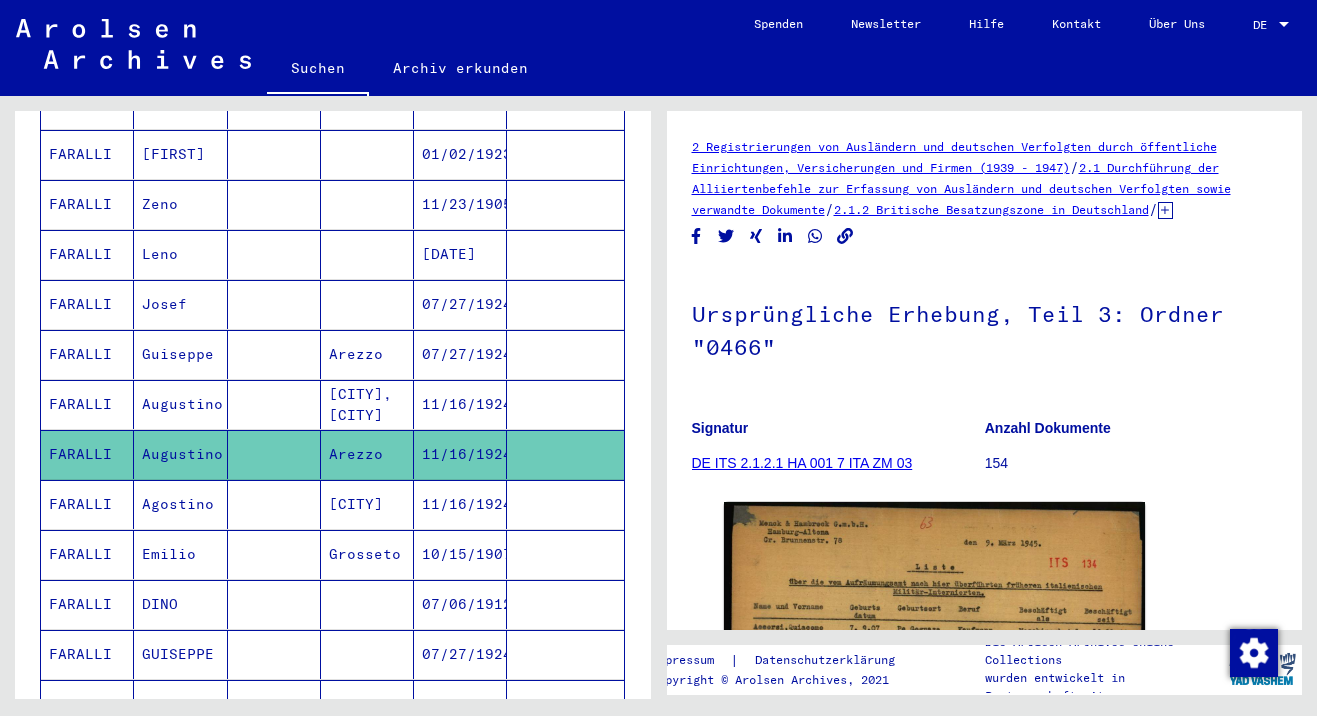 scroll, scrollTop: 0, scrollLeft: 0, axis: both 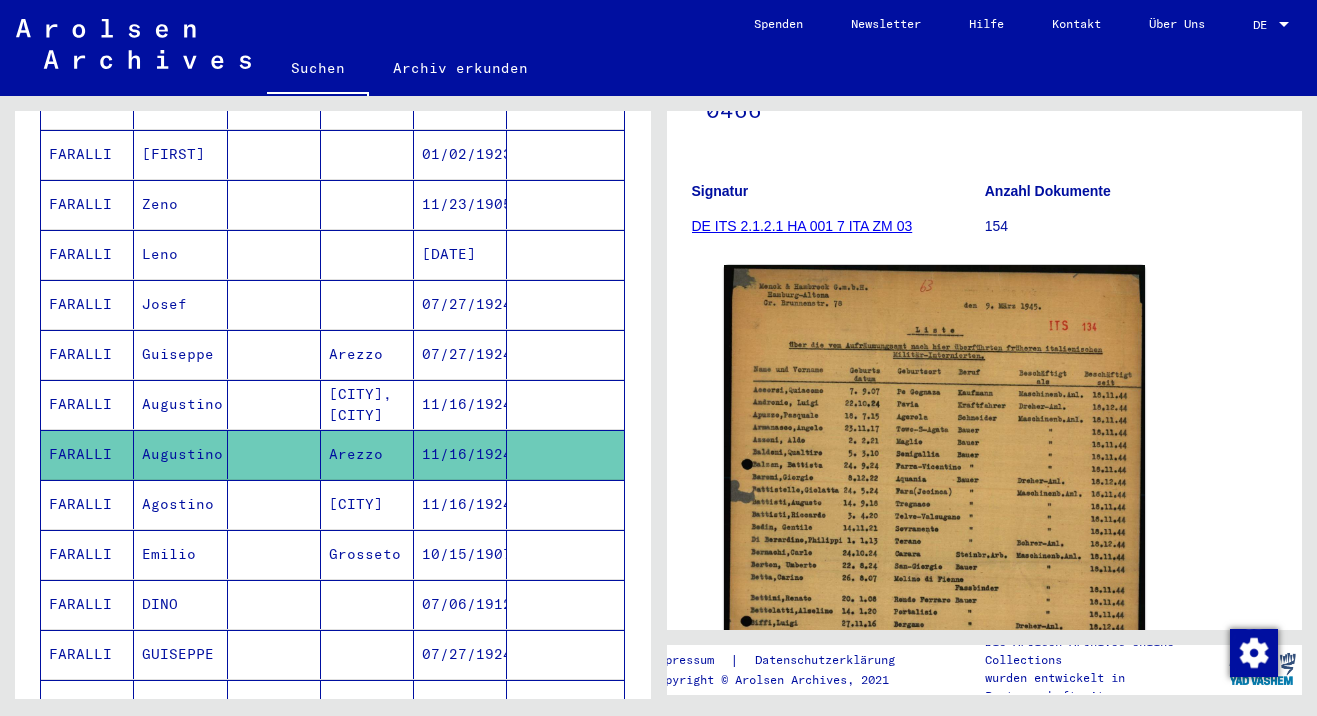 click on "Augustino" at bounding box center [180, 454] 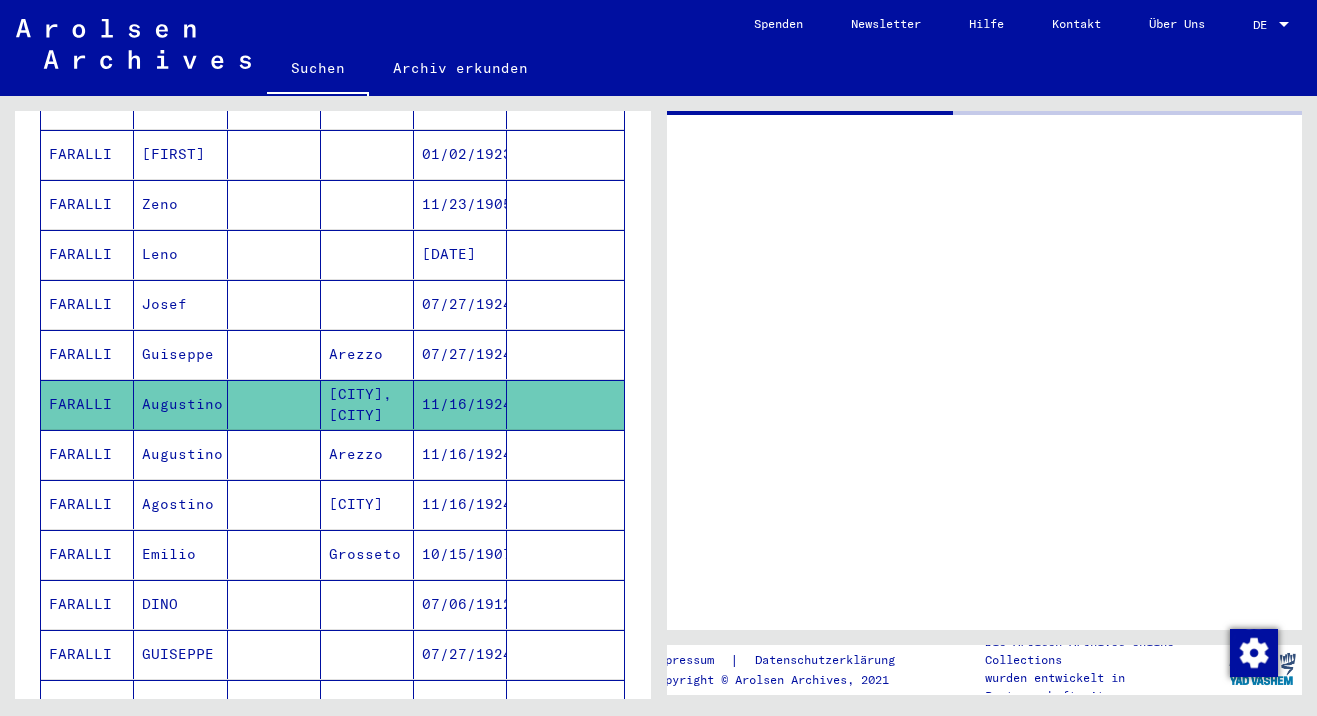 scroll, scrollTop: 0, scrollLeft: 0, axis: both 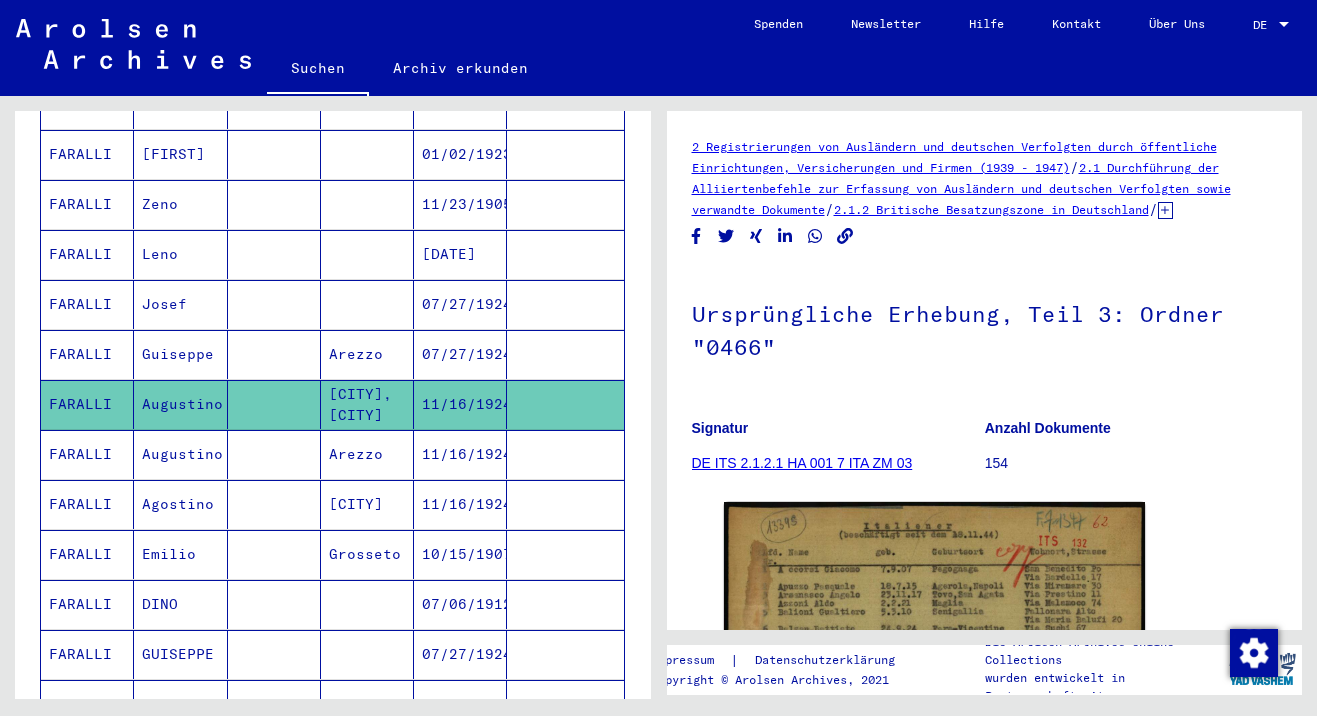 click on "Guiseppe" at bounding box center (180, 404) 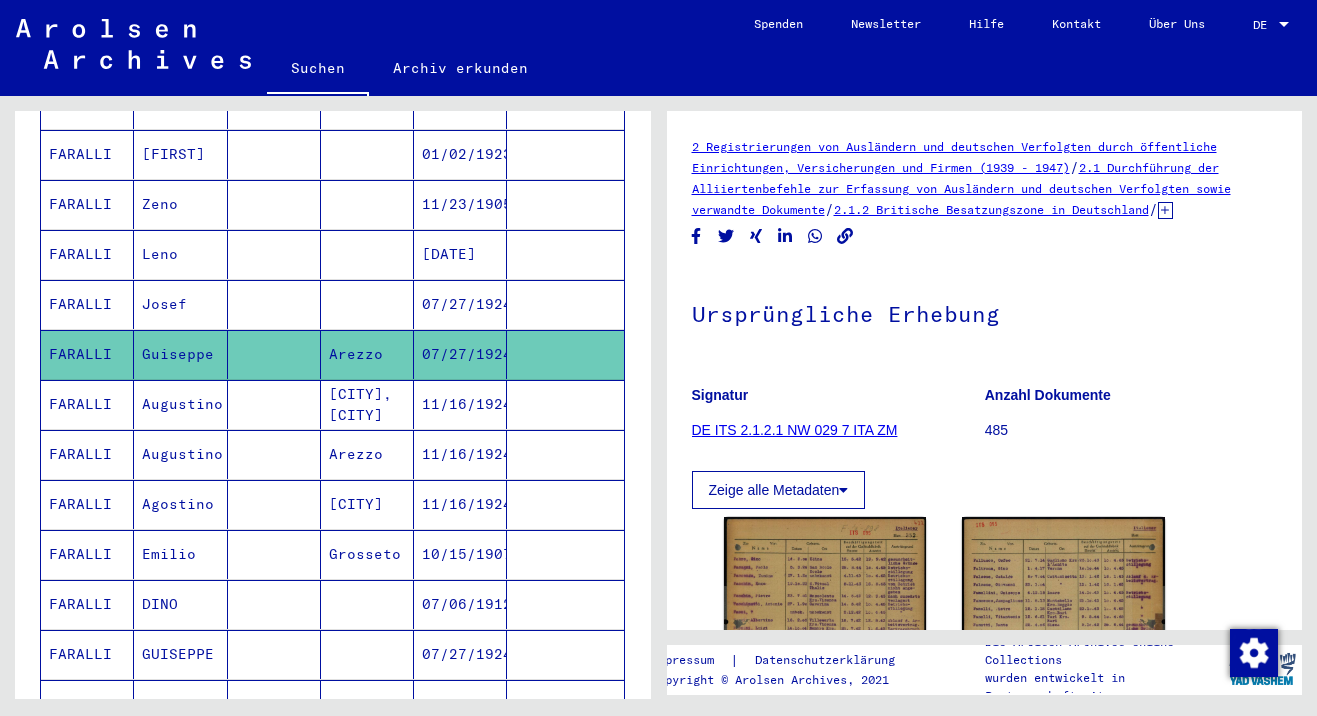 scroll, scrollTop: 0, scrollLeft: 0, axis: both 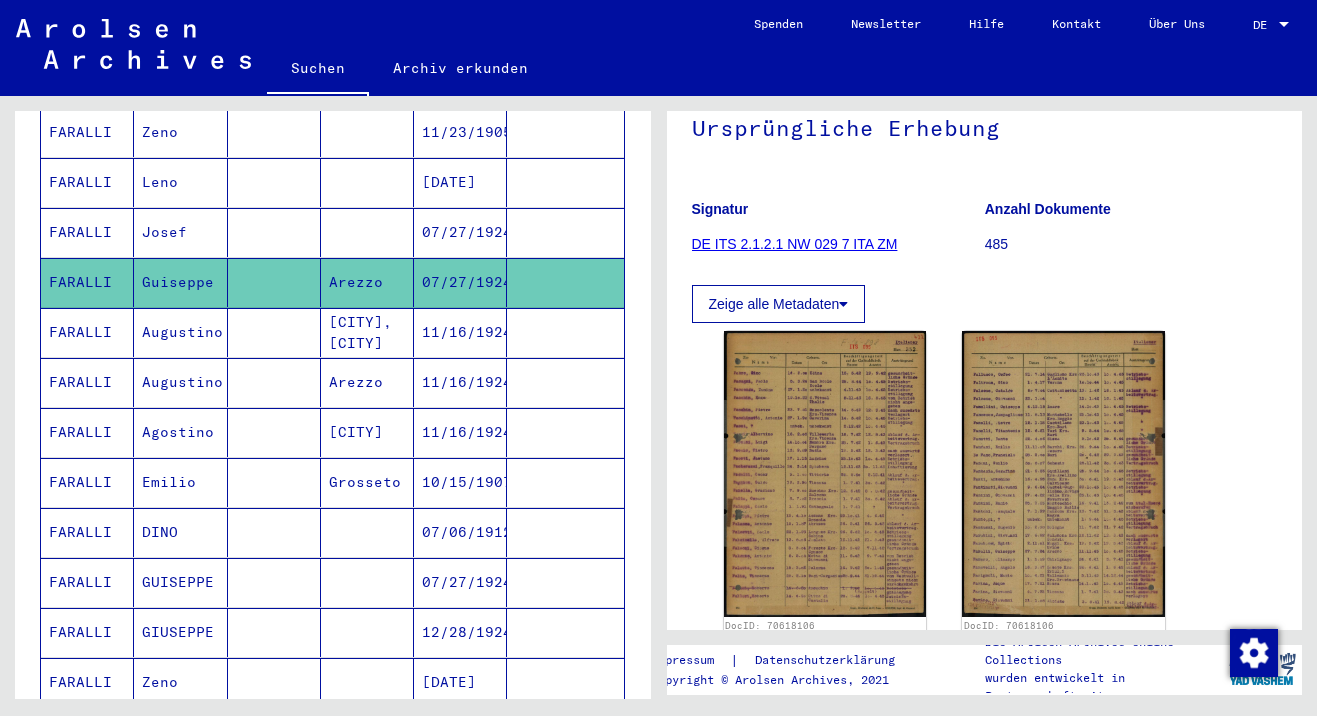 click on "GUISEPPE" at bounding box center [180, 632] 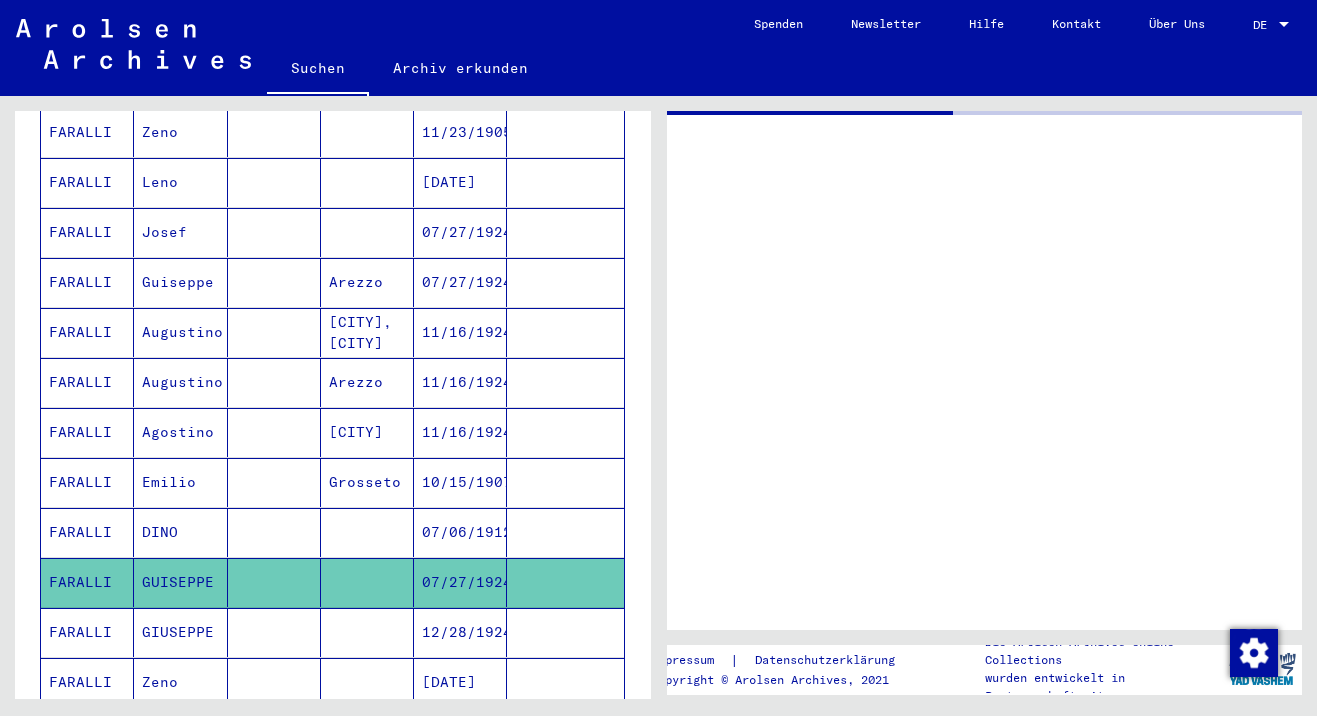 scroll, scrollTop: 0, scrollLeft: 0, axis: both 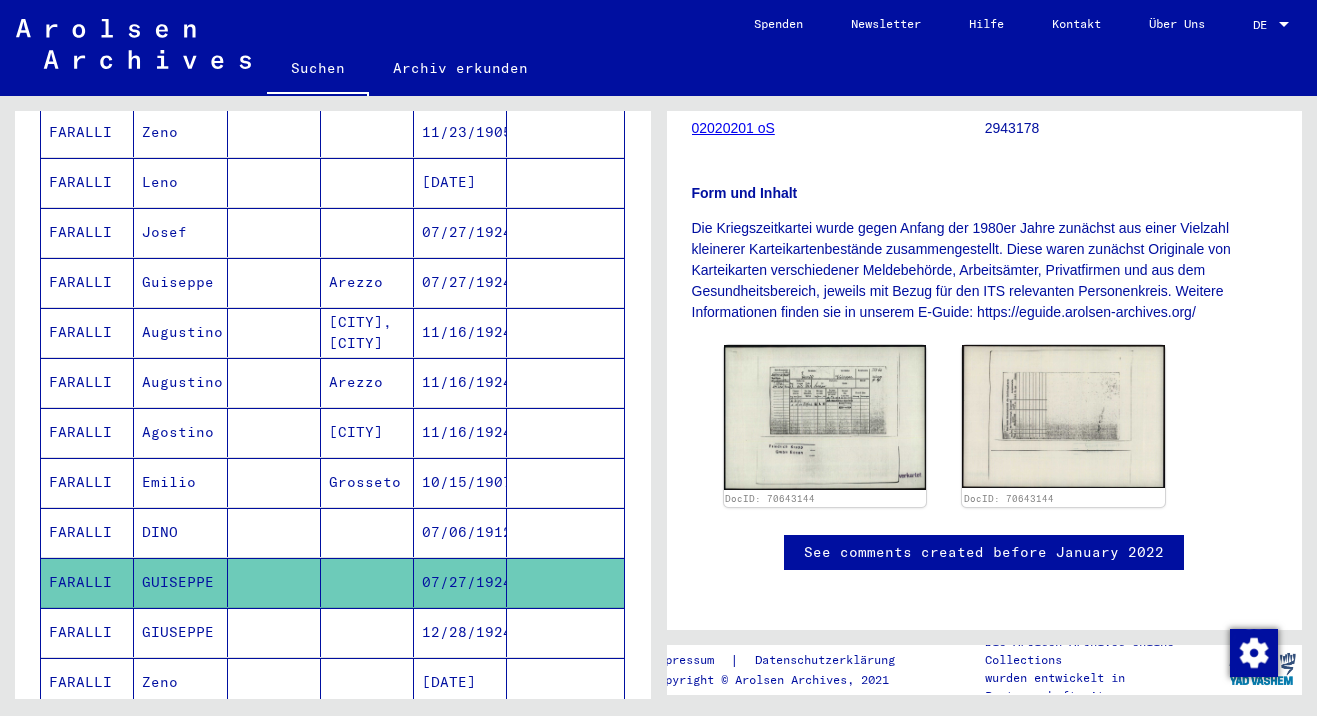 click on "GIUSEPPE" at bounding box center (180, 682) 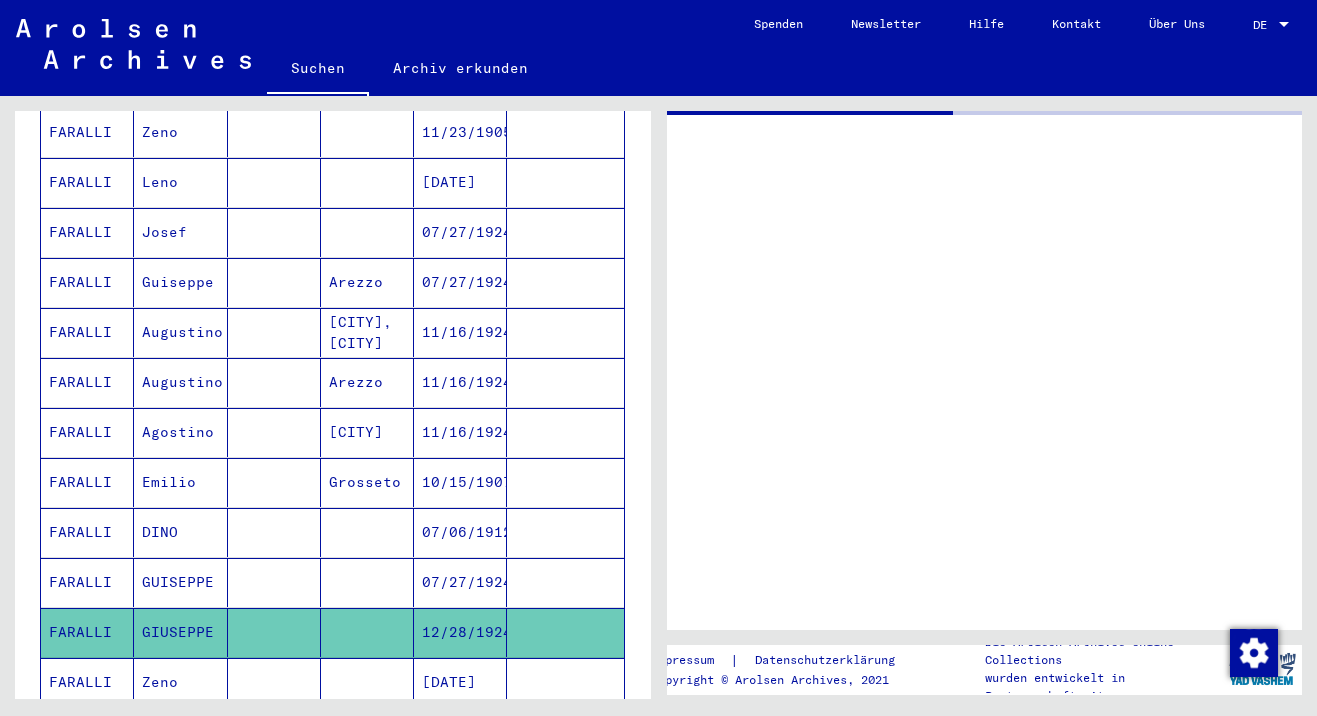 scroll, scrollTop: 0, scrollLeft: 0, axis: both 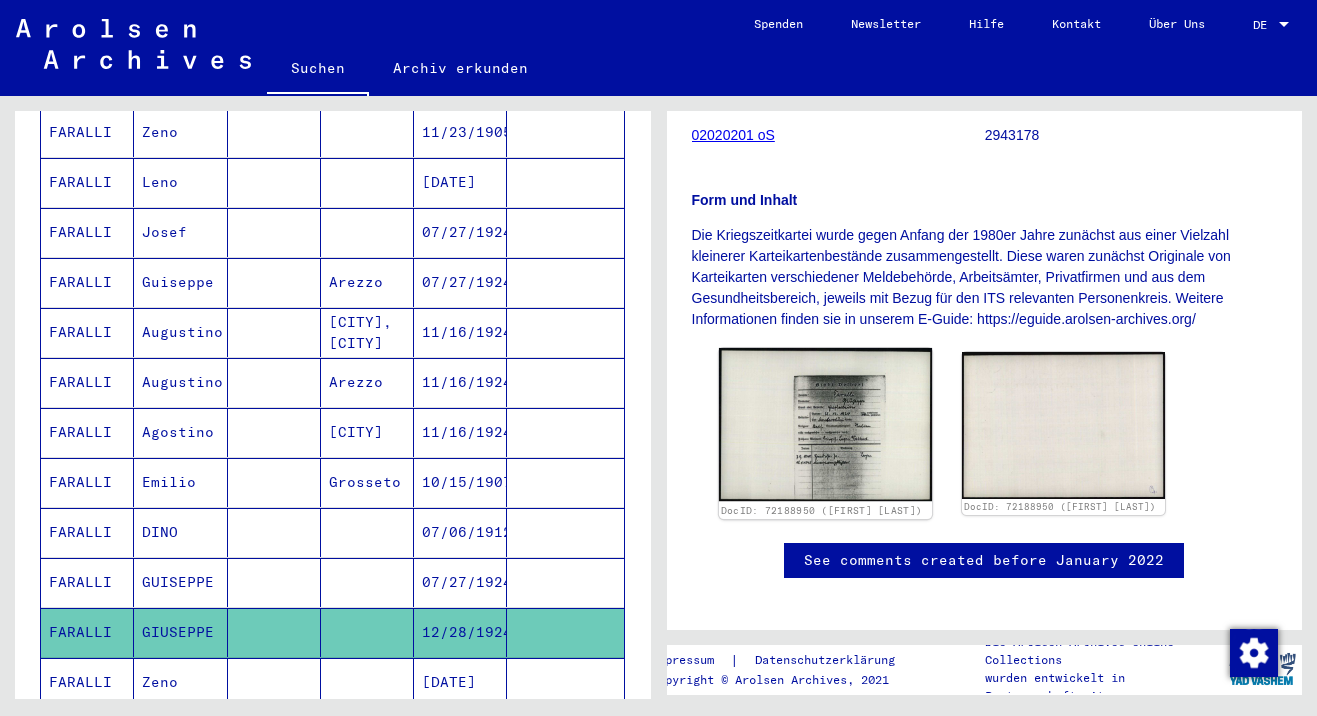 click 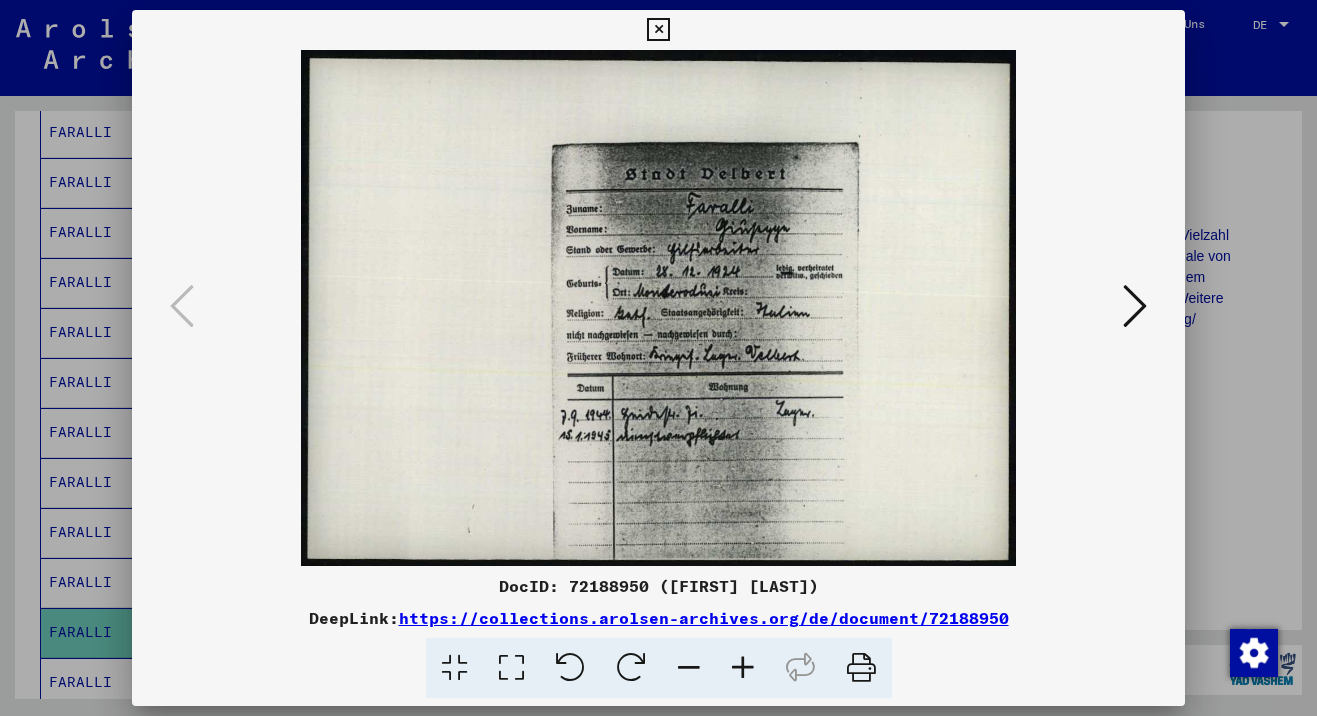 type 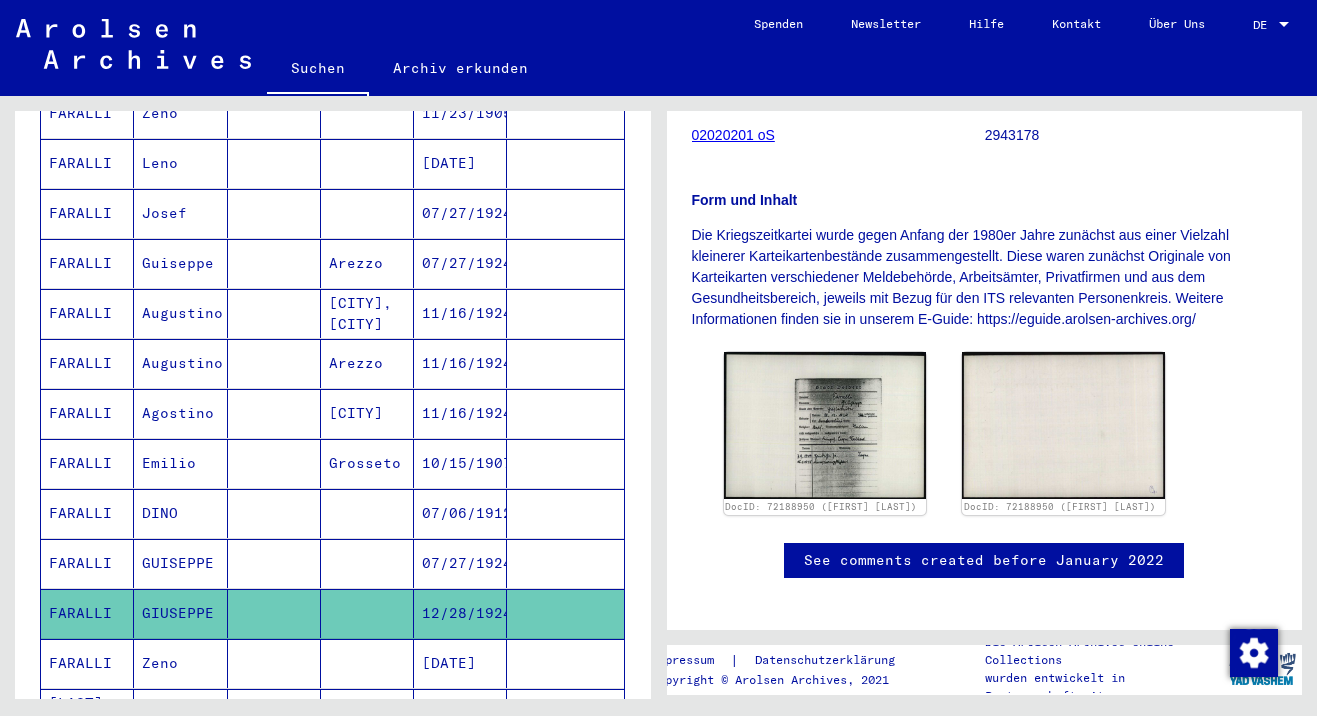click on "GUISEPPE" at bounding box center [180, 613] 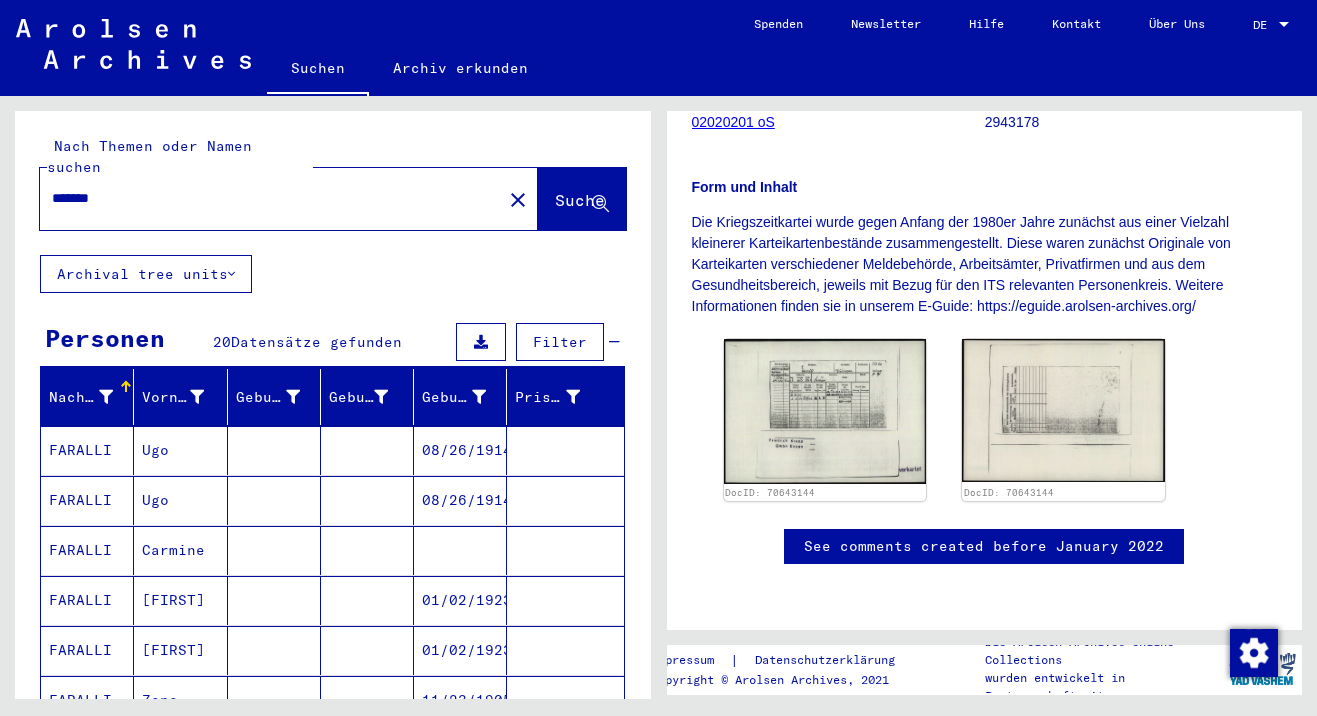 click on "*******" at bounding box center (271, 198) 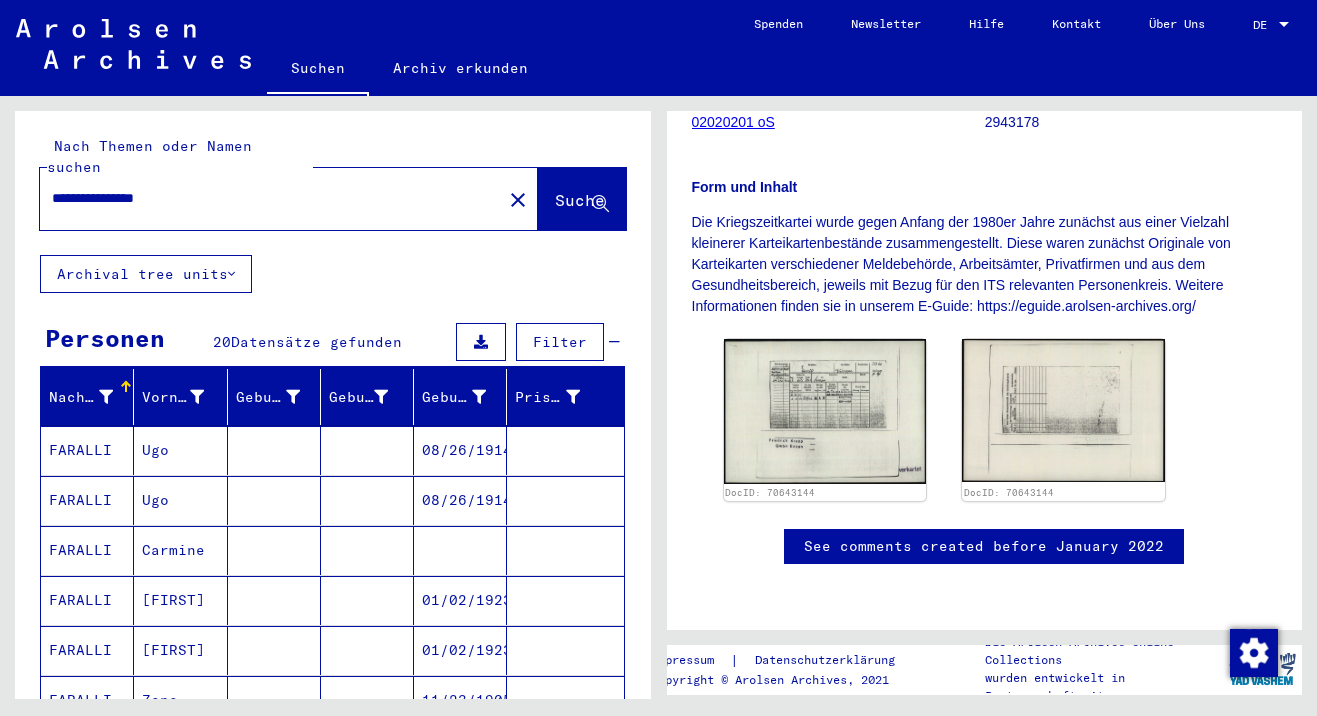 type on "**********" 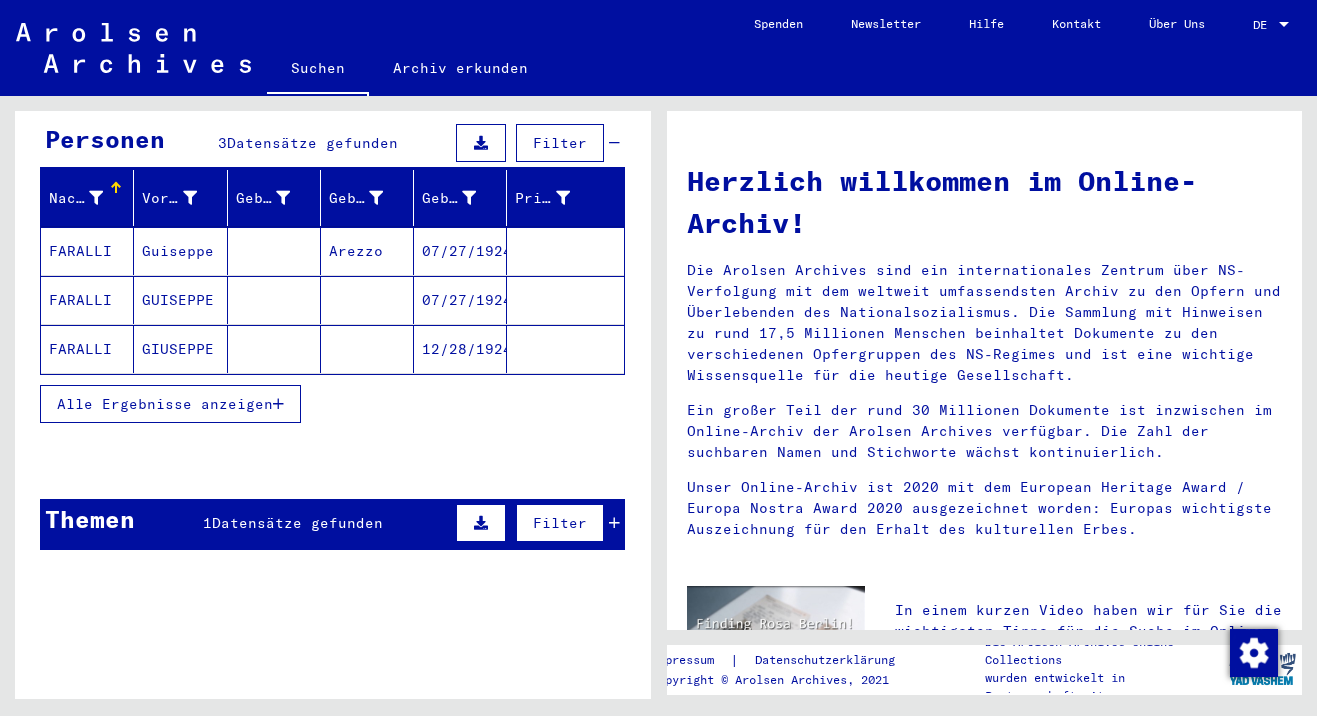 click on "Datensätze gefunden" at bounding box center (297, 523) 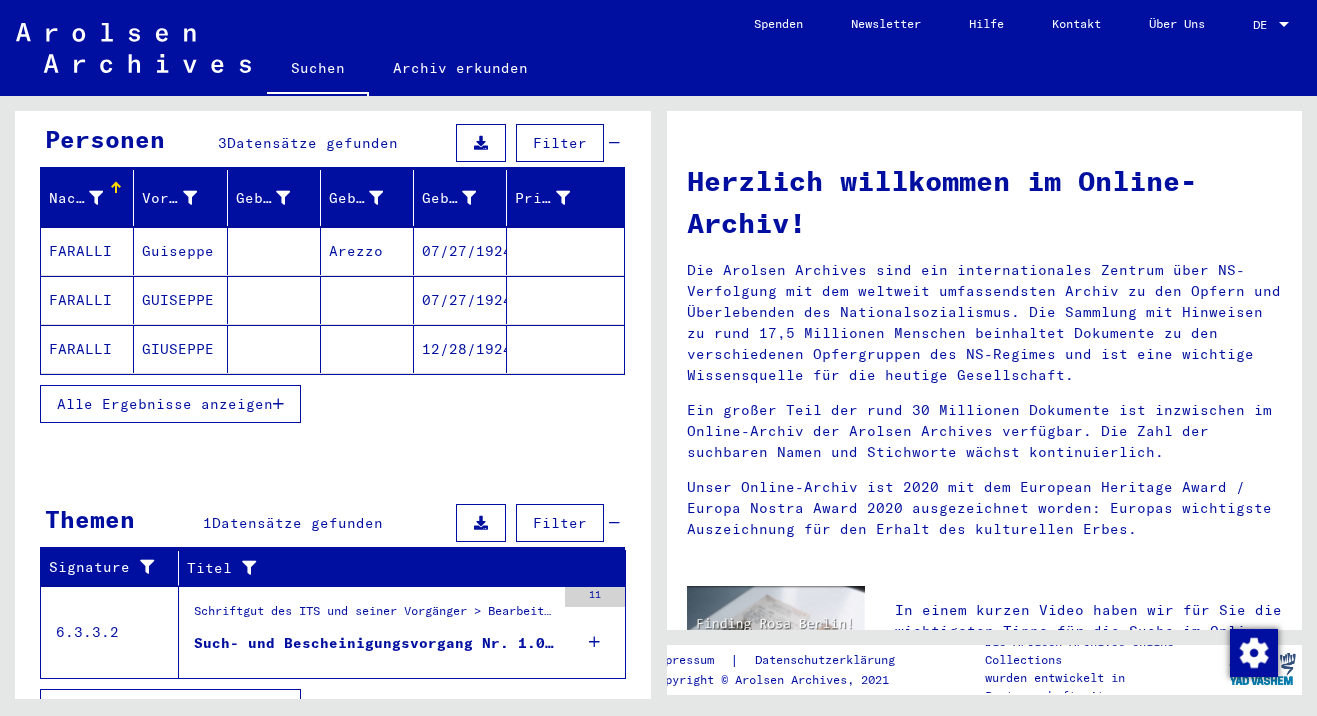 click on "Schriftgut des ITS und seiner Vorgänger > Bearbeitung von Anfragen > Fallbezogene Akten des ITS ab 1947 > T/D-Fallablage > Such- und Bescheinigungsvorgänge mit den (T/D-) Nummern von 1.000.000 bis 1.249.999 > Such- und Bescheinigungsvorgänge mit den (T/D-) Nummern von 1.097.000 bis 1.097.499 Such- und Bescheinigungsvorgang Nr. 1.097.379 für [LAST], [FIRST] geboren [DATE]" at bounding box center [367, 632] 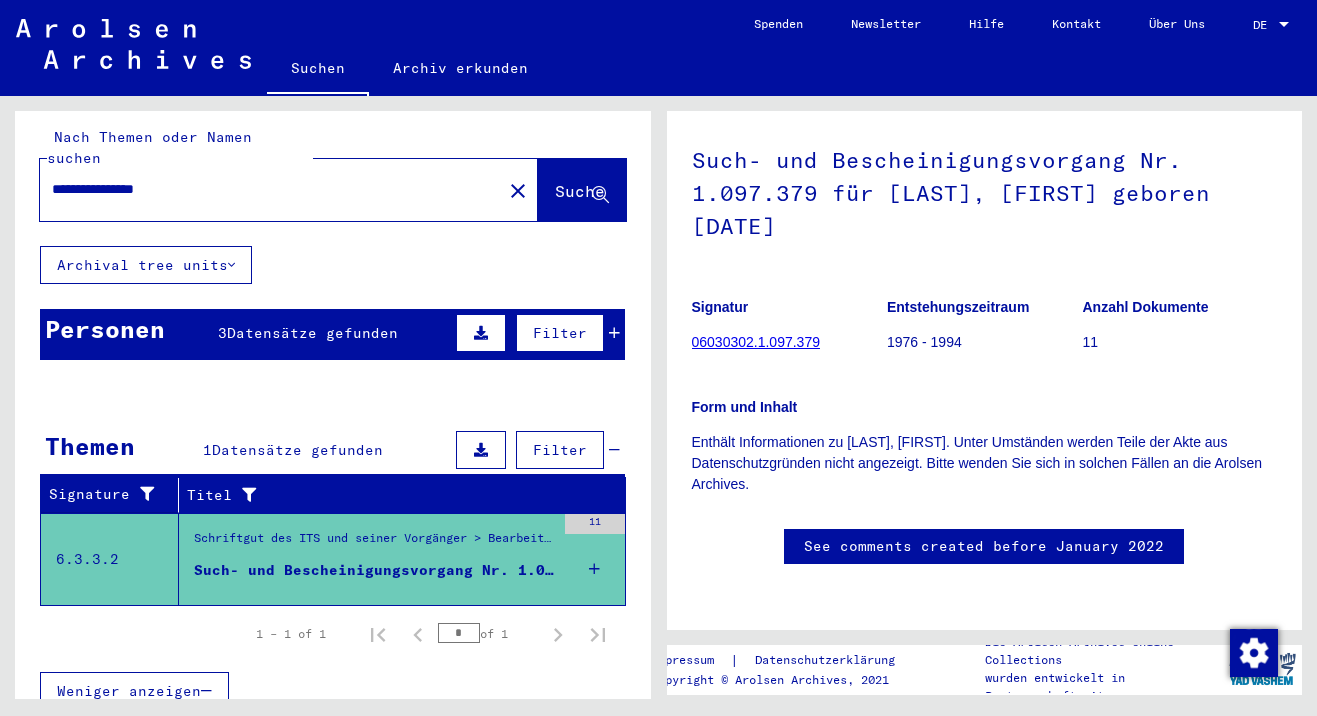 click on "Personen 3  Datensätze gefunden  Filter" at bounding box center (332, 334) 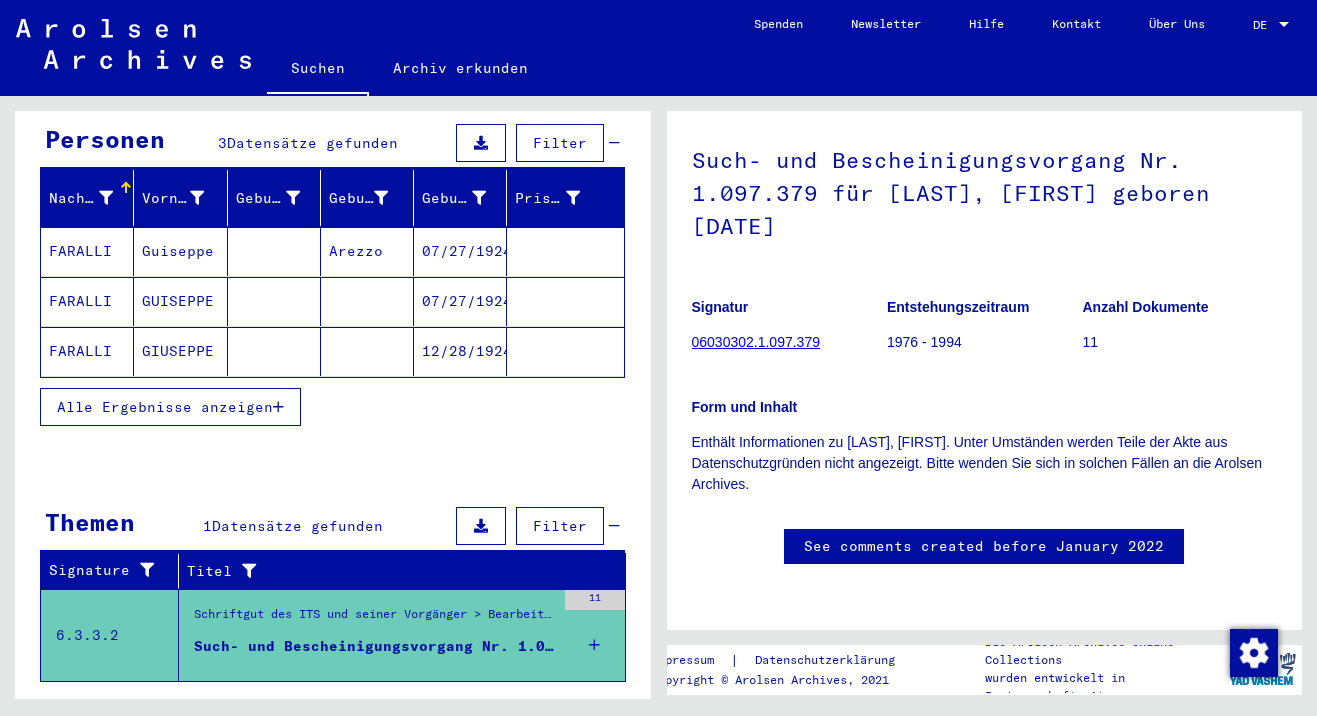 click on "Guiseppe" at bounding box center (180, 301) 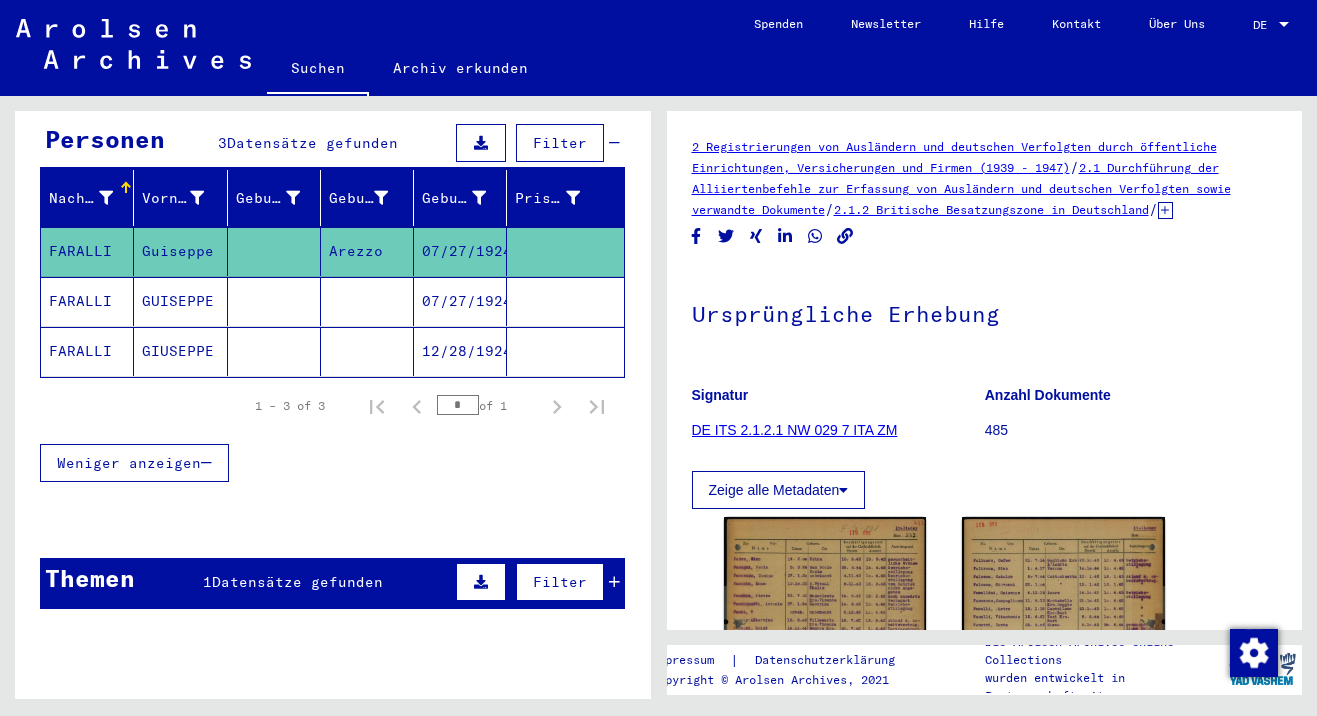 click on "FARALLI" at bounding box center [87, 351] 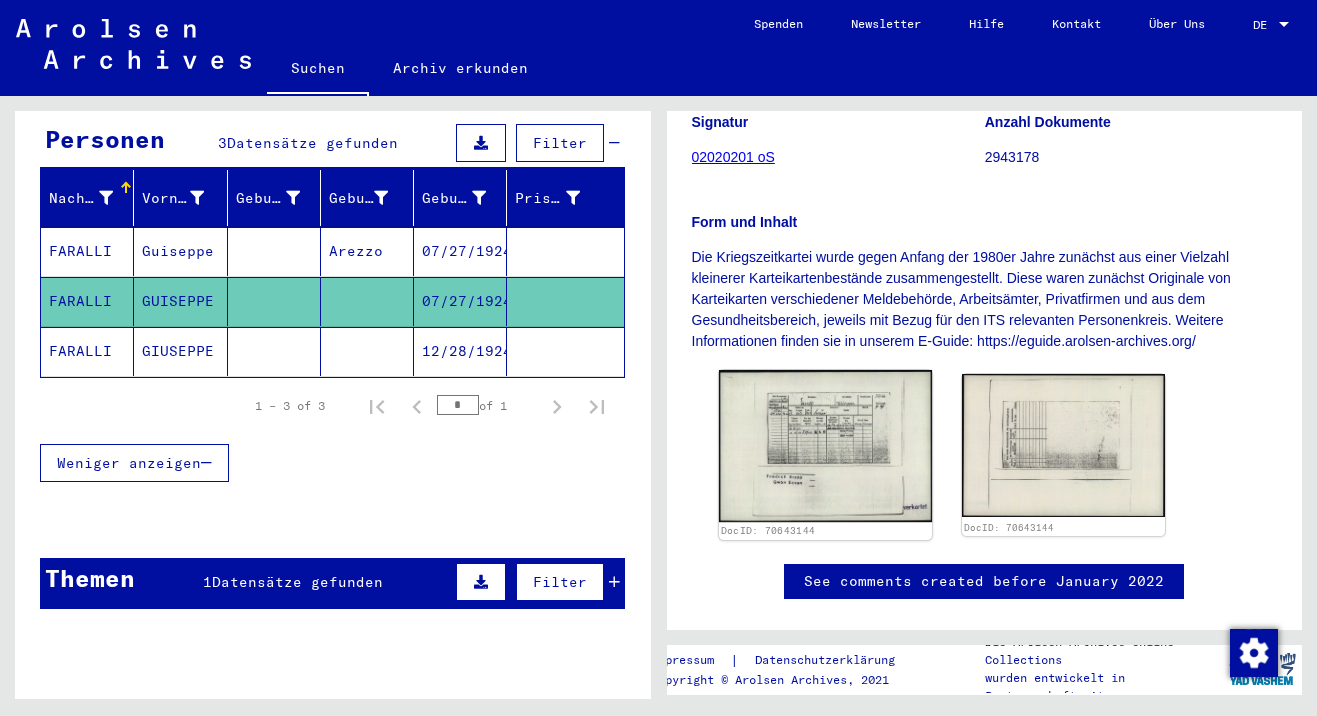 click 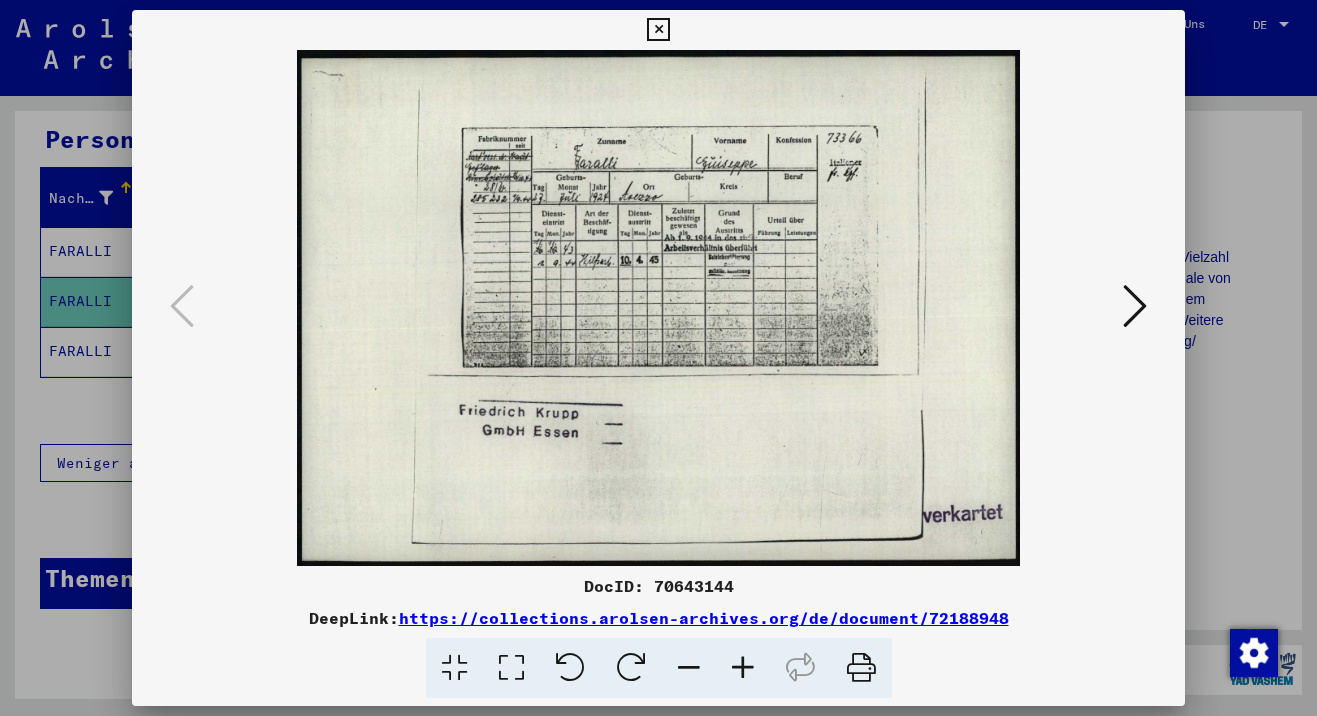 drag, startPoint x: 610, startPoint y: 101, endPoint x: 609, endPoint y: 62, distance: 39.012817 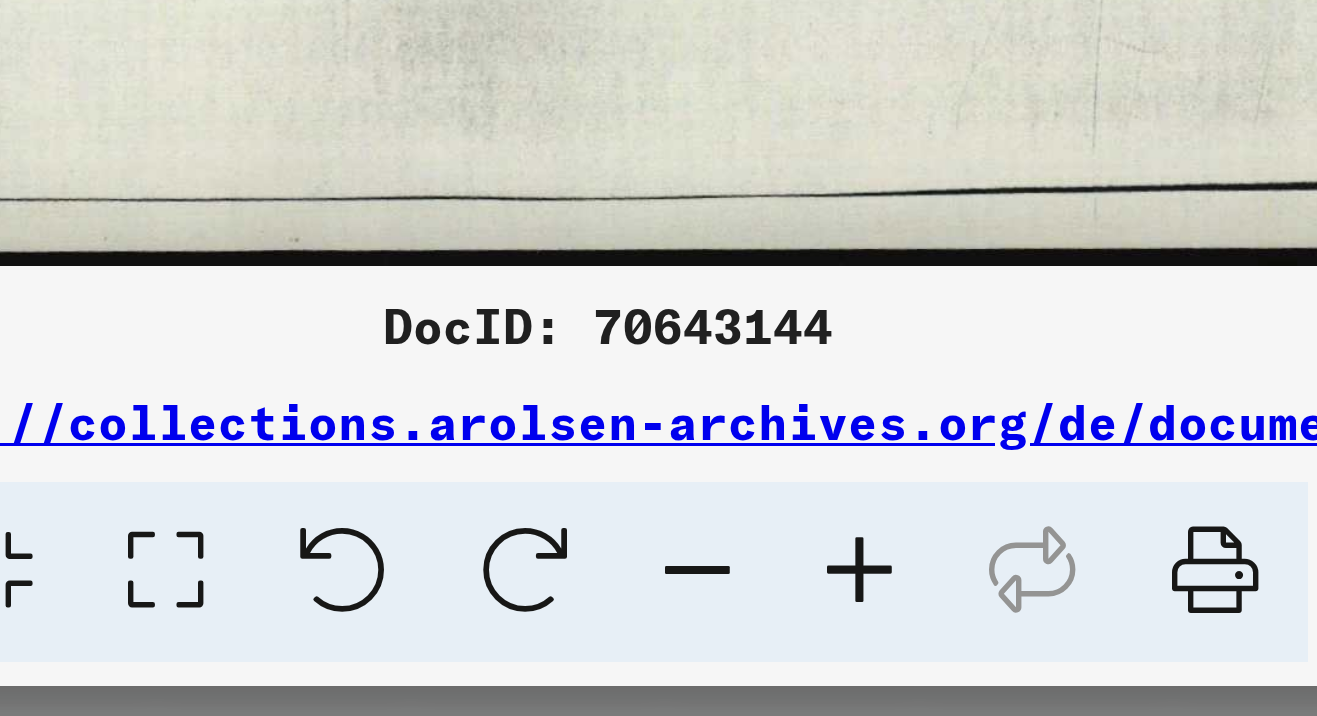 scroll, scrollTop: 0, scrollLeft: 0, axis: both 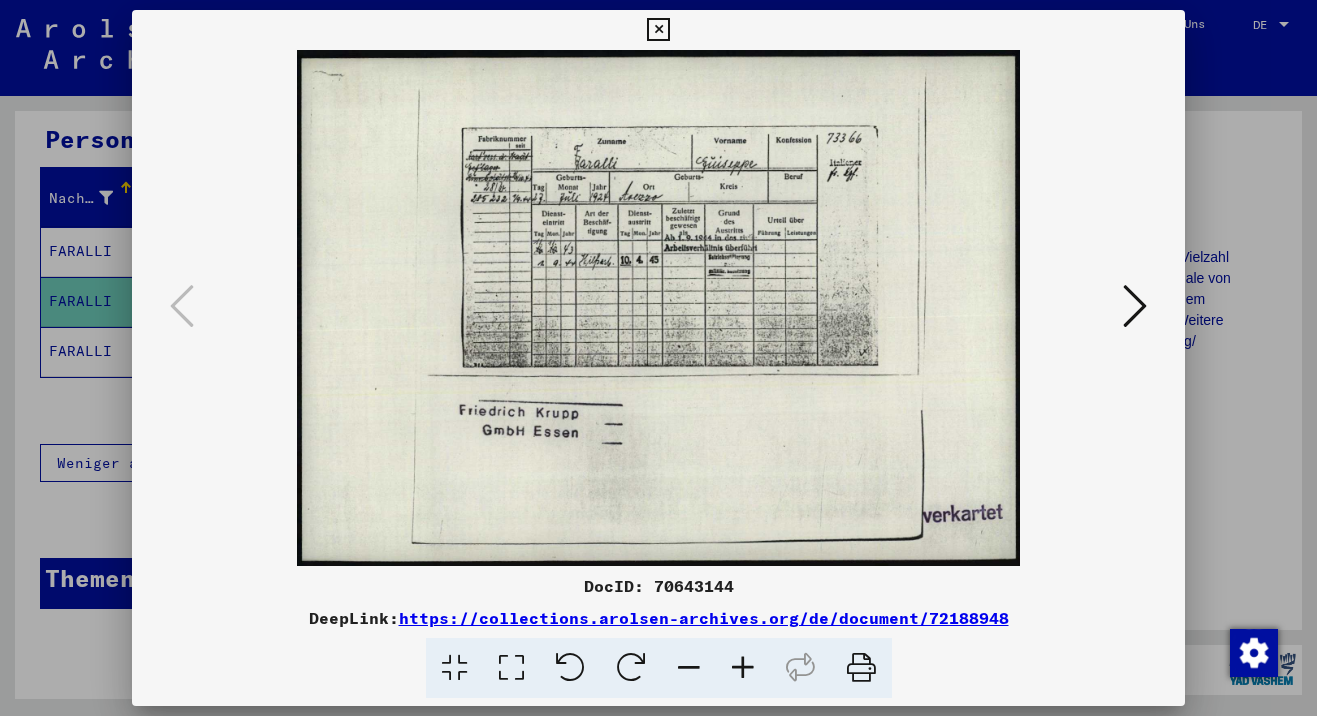 click at bounding box center [1135, 307] 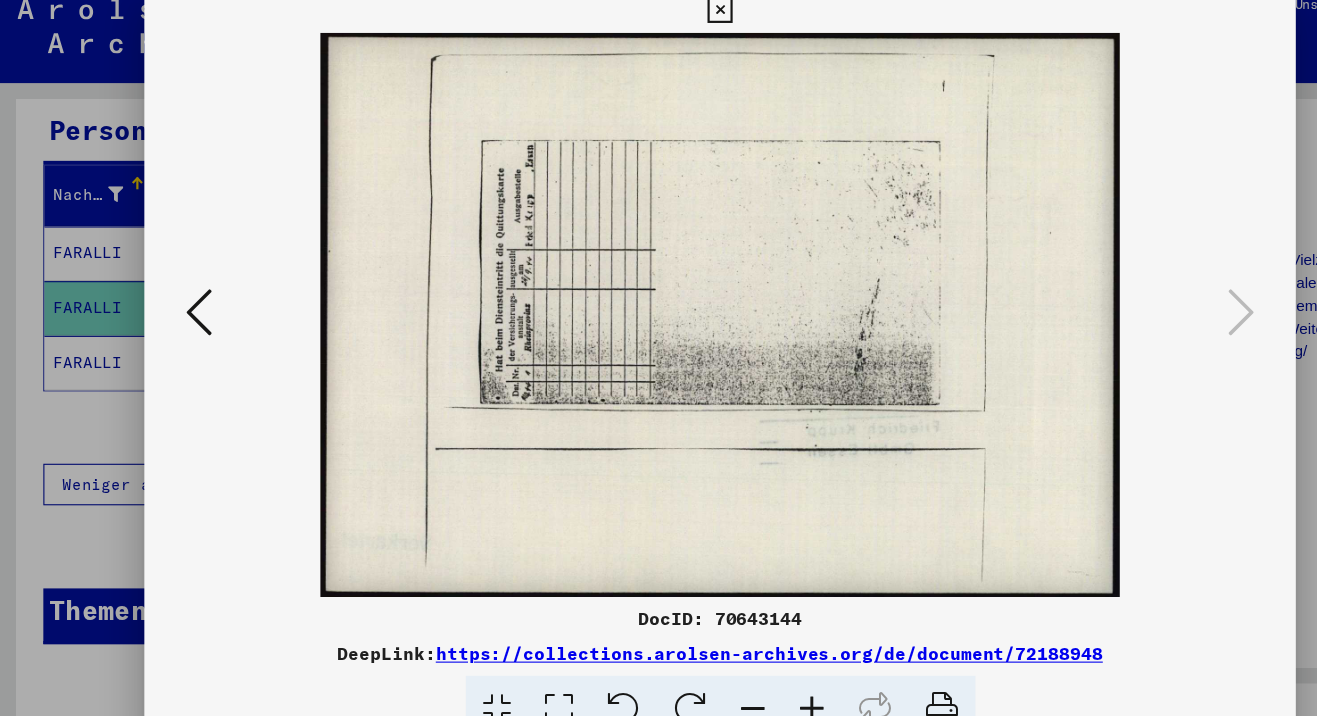 click at bounding box center [182, 306] 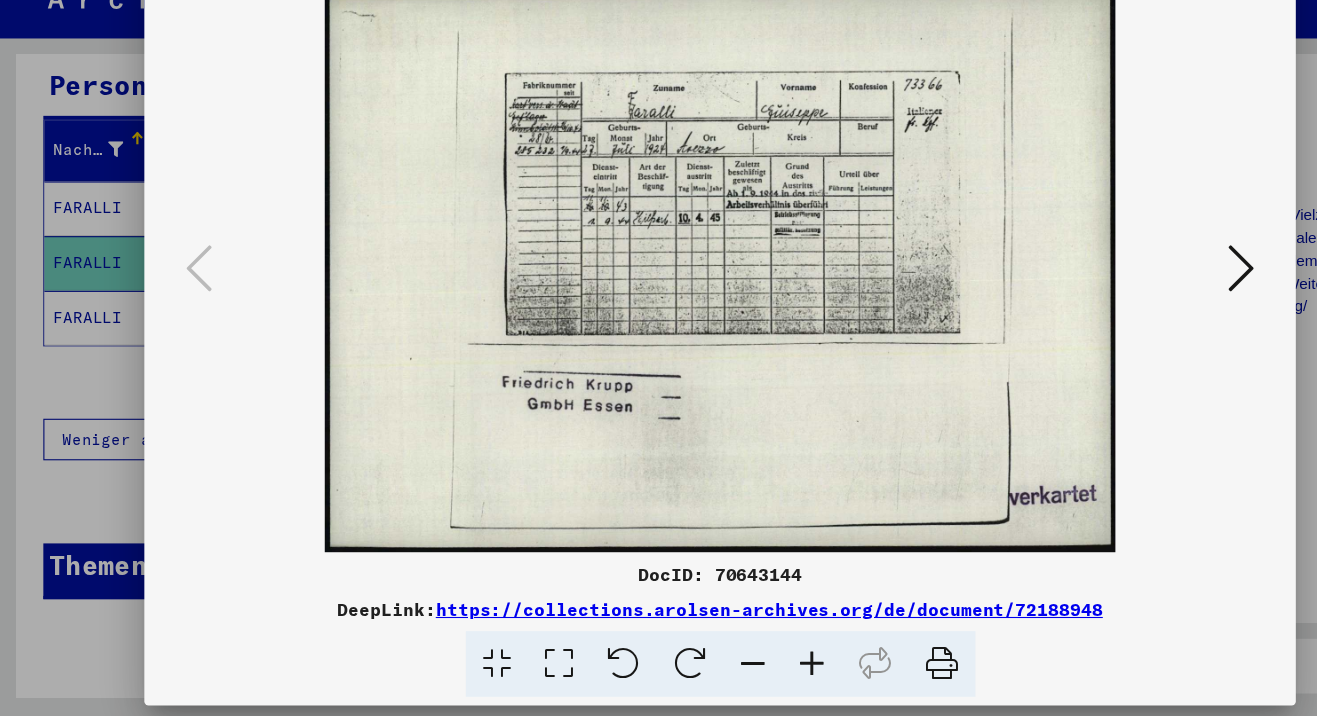 scroll, scrollTop: 0, scrollLeft: 0, axis: both 